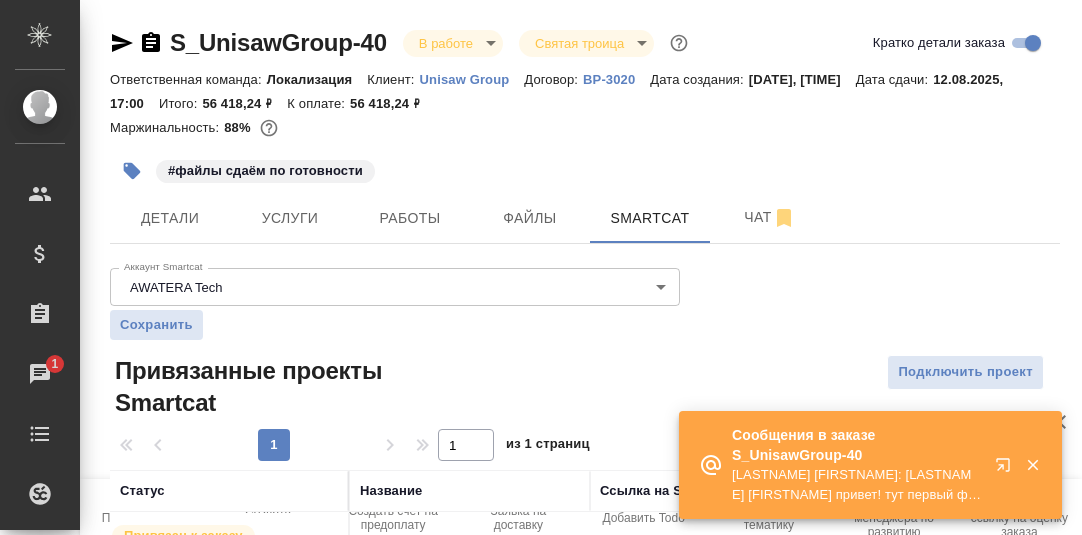 scroll, scrollTop: 0, scrollLeft: 0, axis: both 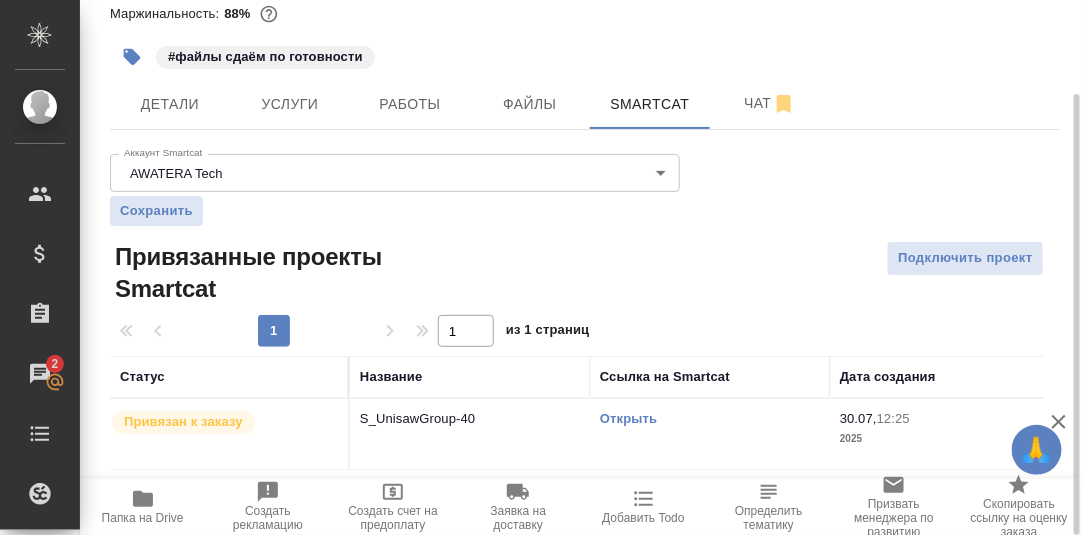 drag, startPoint x: 412, startPoint y: 101, endPoint x: 646, endPoint y: 198, distance: 253.3081 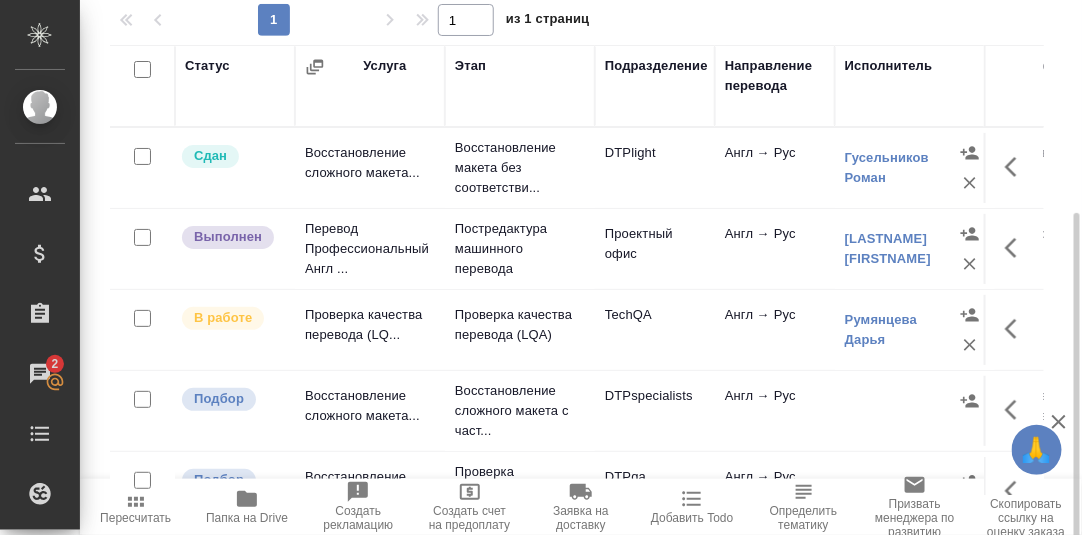 scroll, scrollTop: 324, scrollLeft: 0, axis: vertical 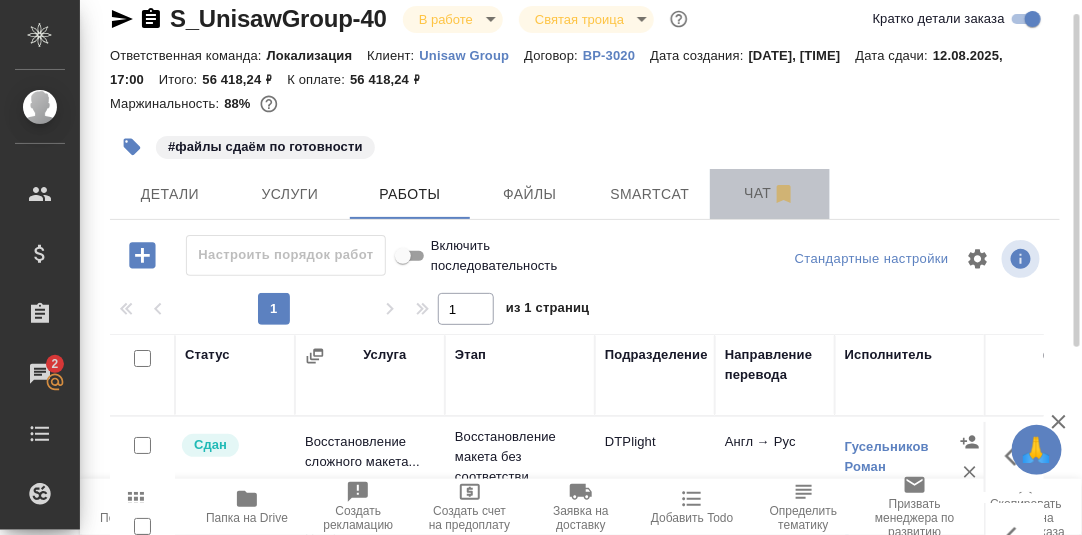 click on "Чат" at bounding box center [770, 193] 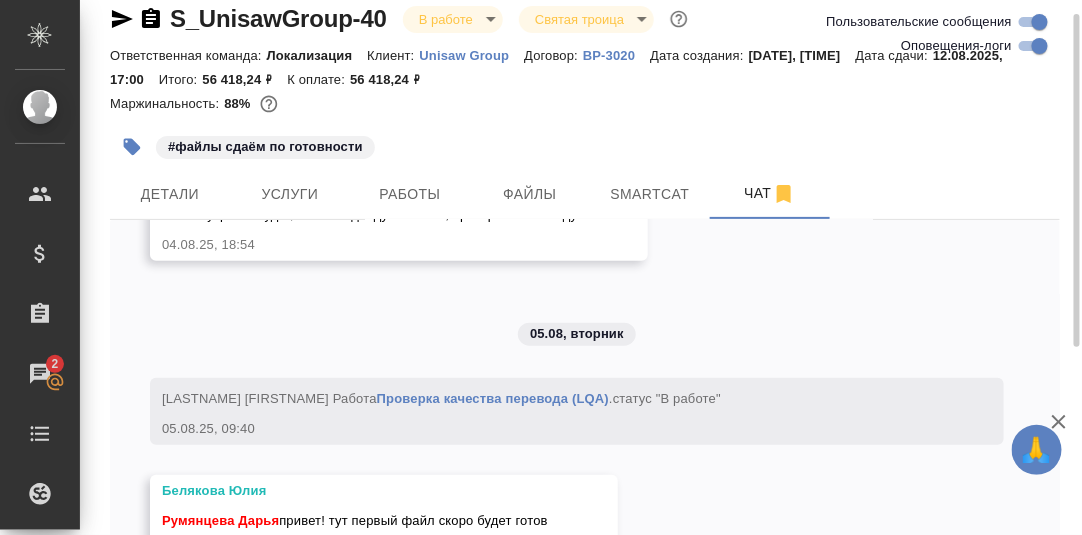scroll, scrollTop: 14270, scrollLeft: 0, axis: vertical 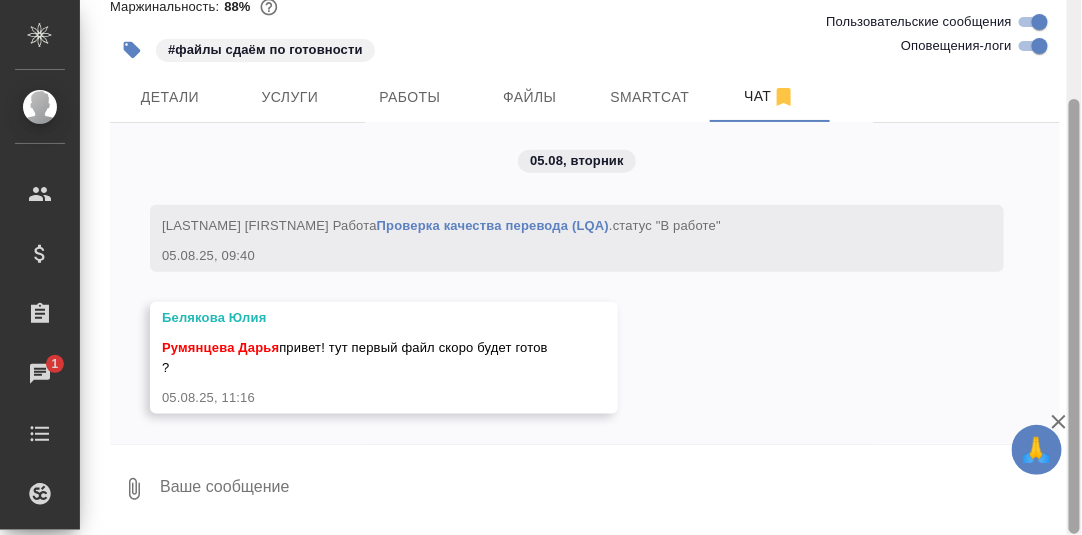 drag, startPoint x: 1075, startPoint y: 221, endPoint x: 439, endPoint y: 534, distance: 708.84766 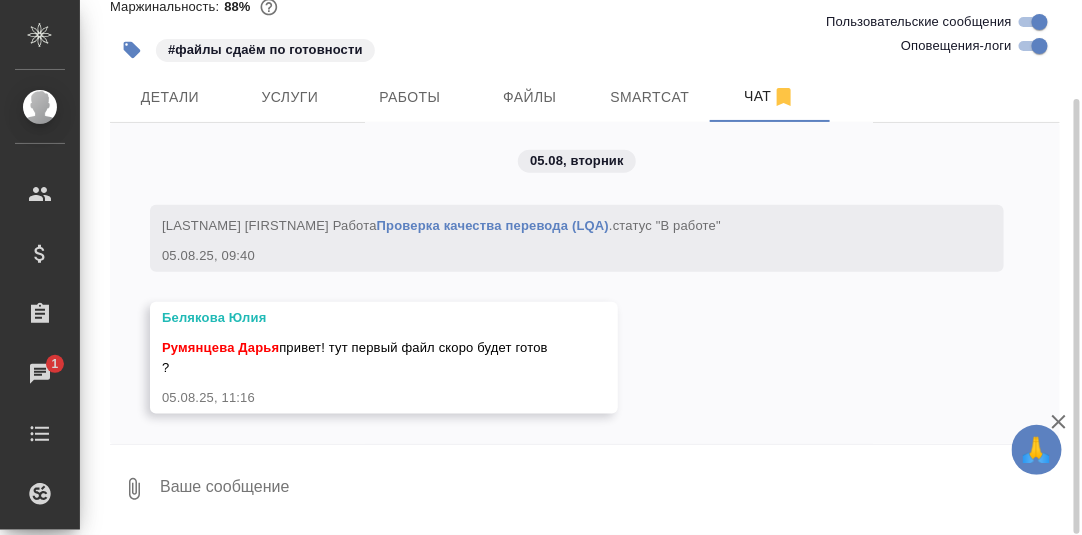 click at bounding box center [609, 489] 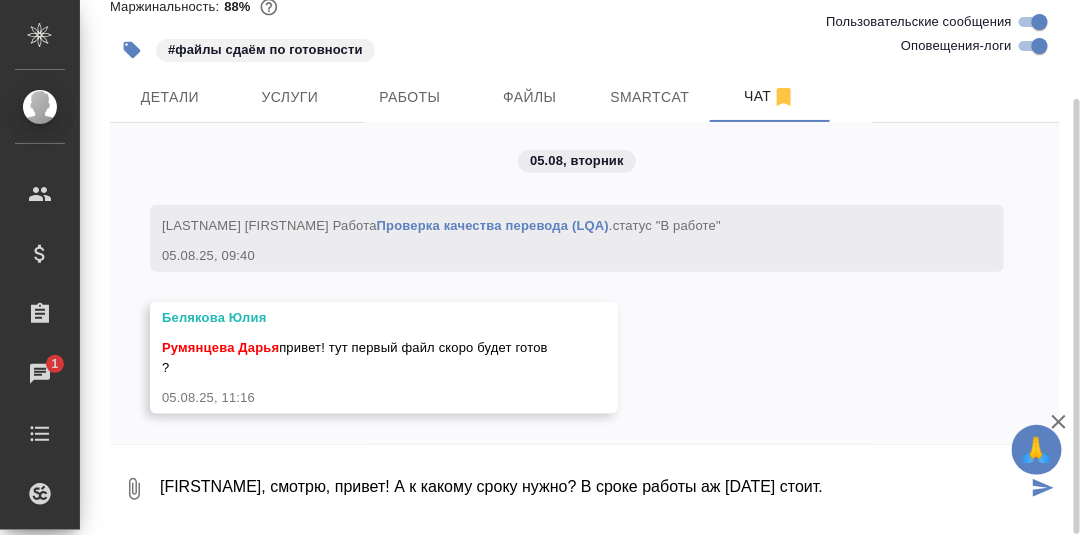 type on "Юля, смотрю, привет! А к какому сроку нужно? В сроке работы аж 07.08.2025 стоит." 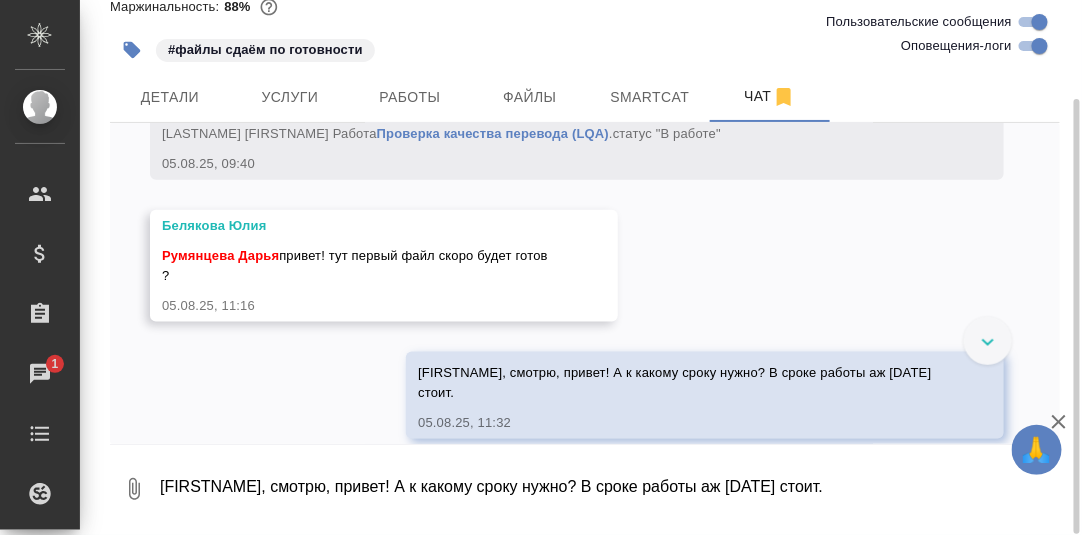 scroll, scrollTop: 14387, scrollLeft: 0, axis: vertical 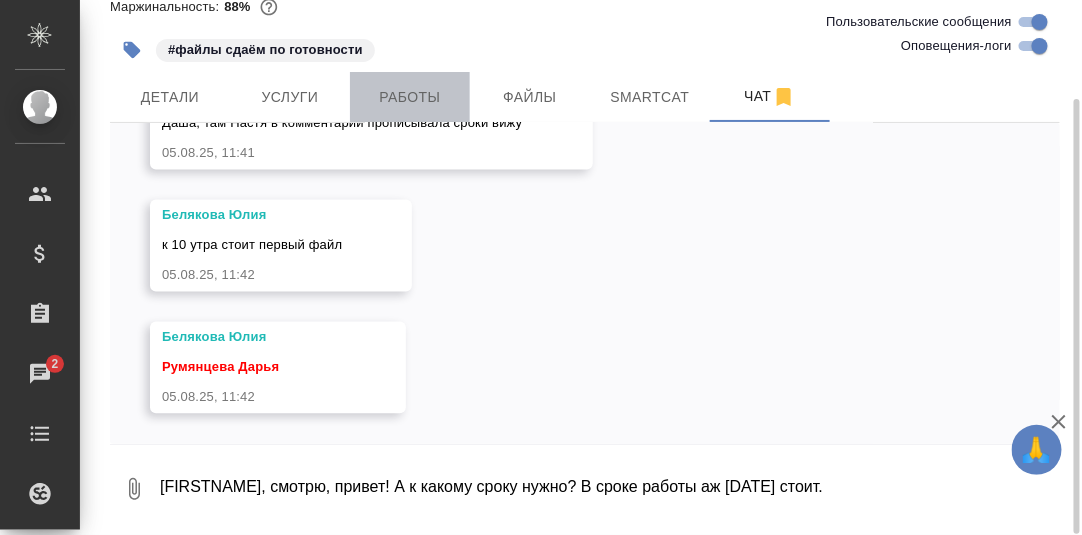 click on "Работы" at bounding box center (410, 97) 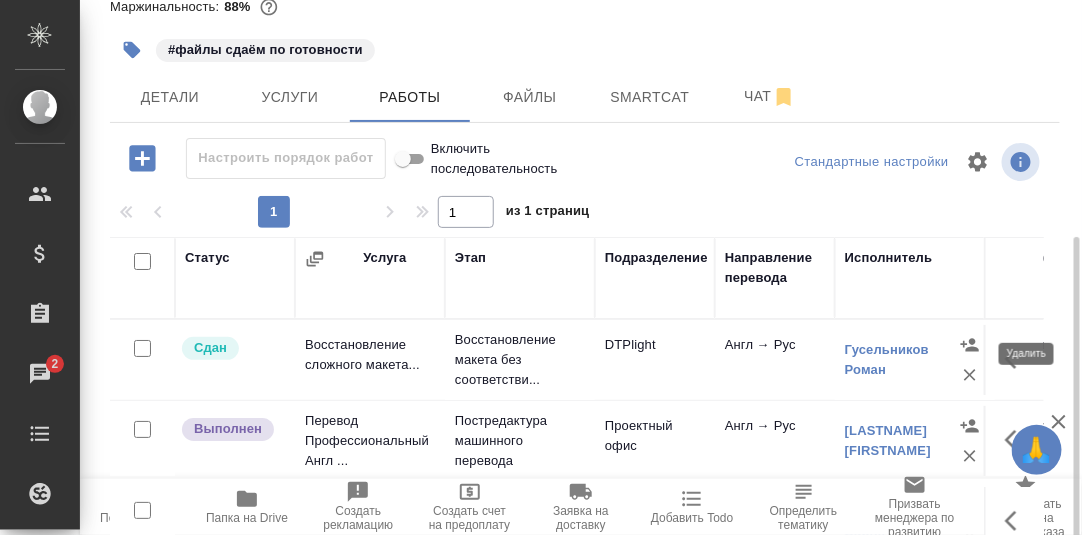 scroll, scrollTop: 324, scrollLeft: 0, axis: vertical 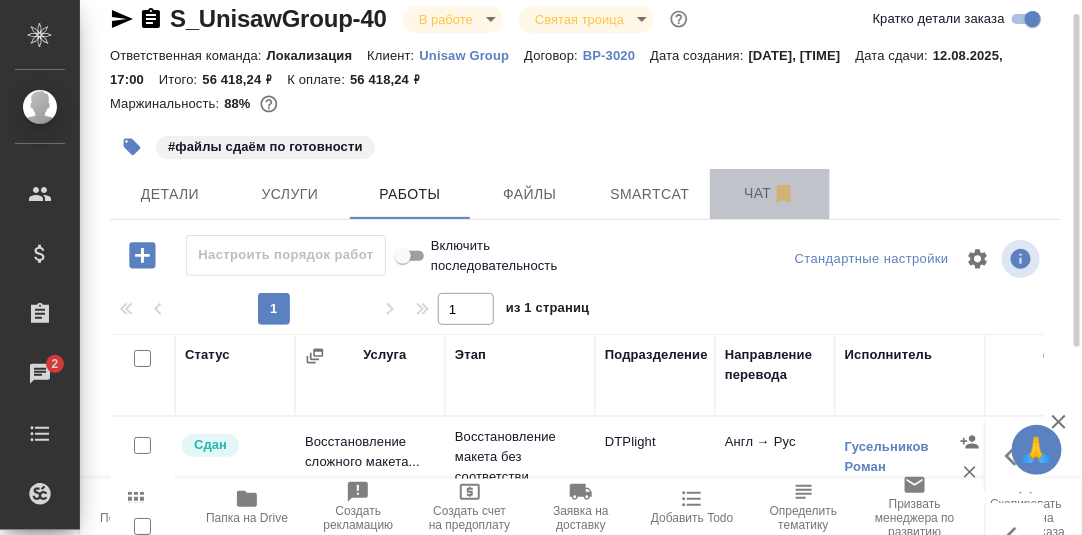 click on "Чат" at bounding box center (770, 193) 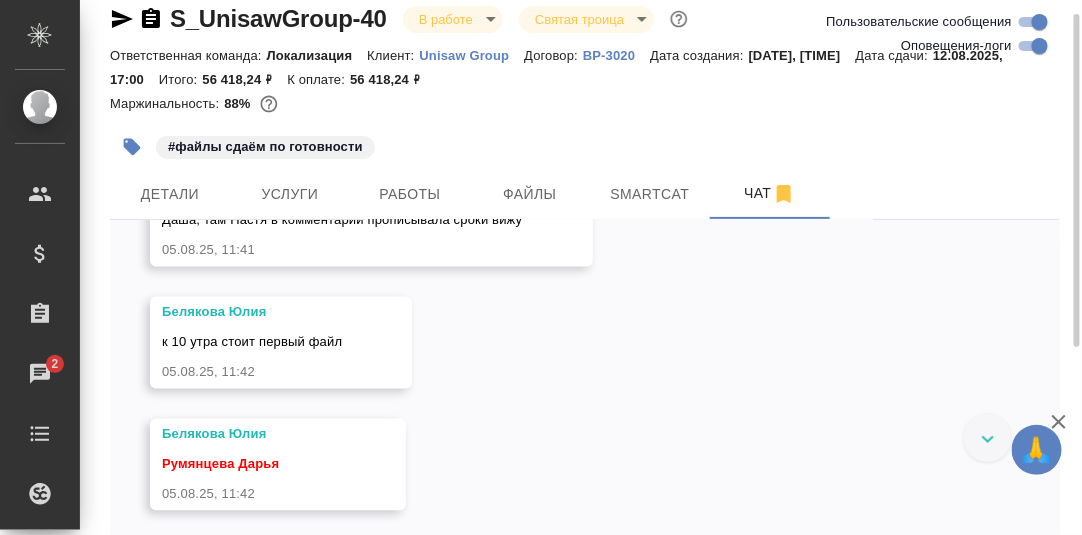 scroll, scrollTop: 14753, scrollLeft: 0, axis: vertical 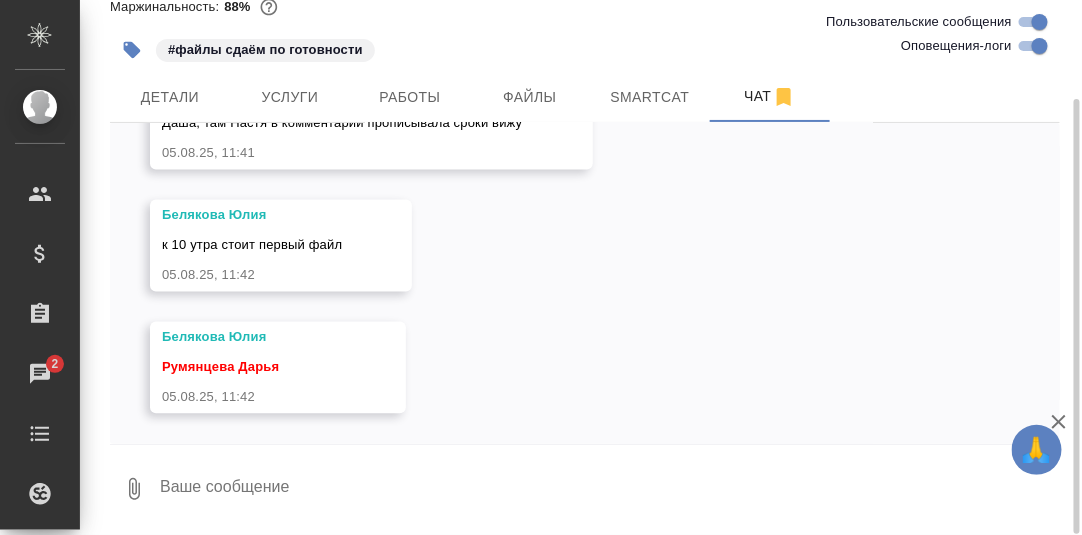 click at bounding box center (609, 489) 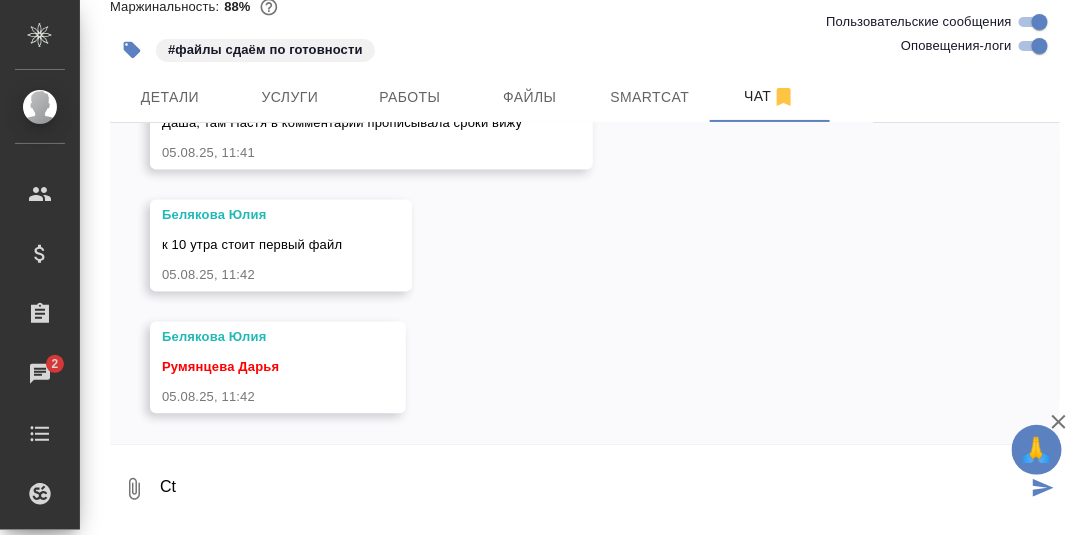 type on "C" 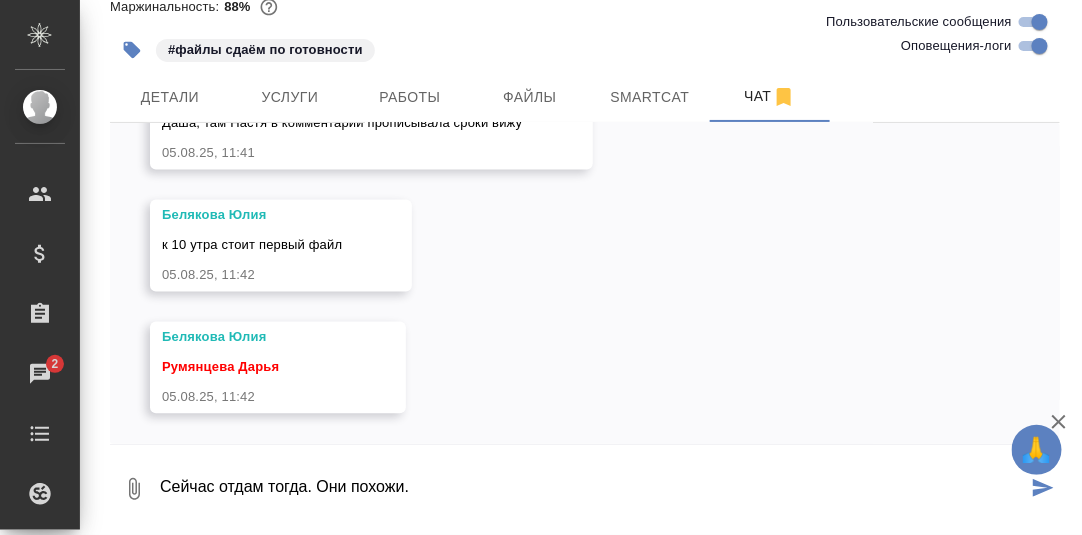type on "Сейчас отдам тогда. Они похожи." 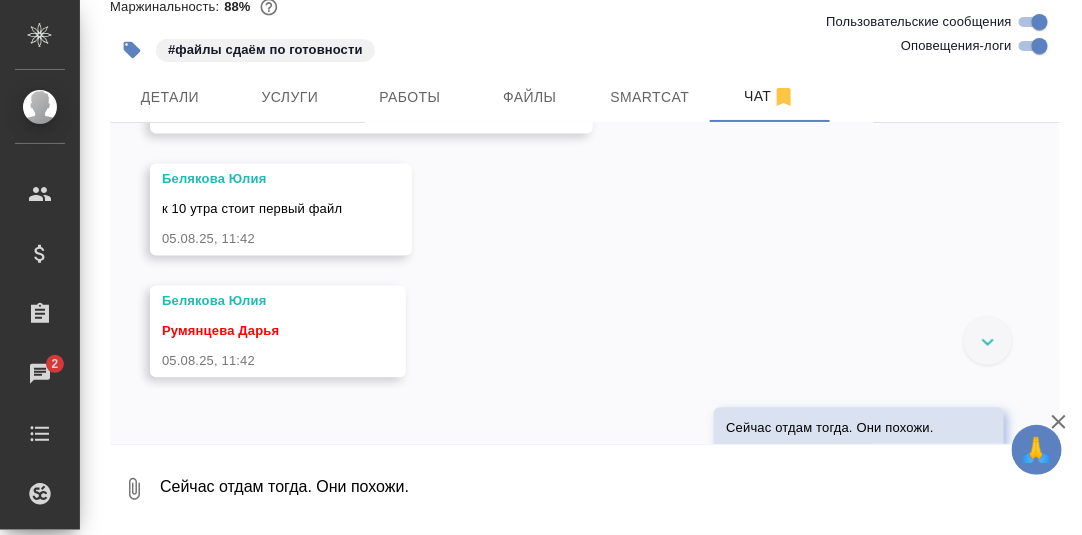 scroll, scrollTop: 14850, scrollLeft: 0, axis: vertical 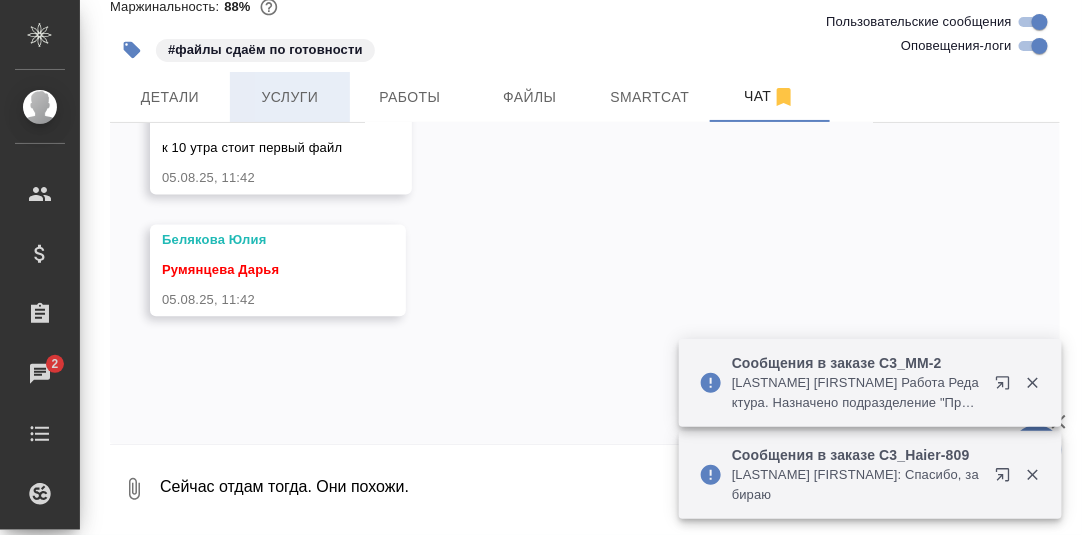 click on "Услуги" at bounding box center (290, 97) 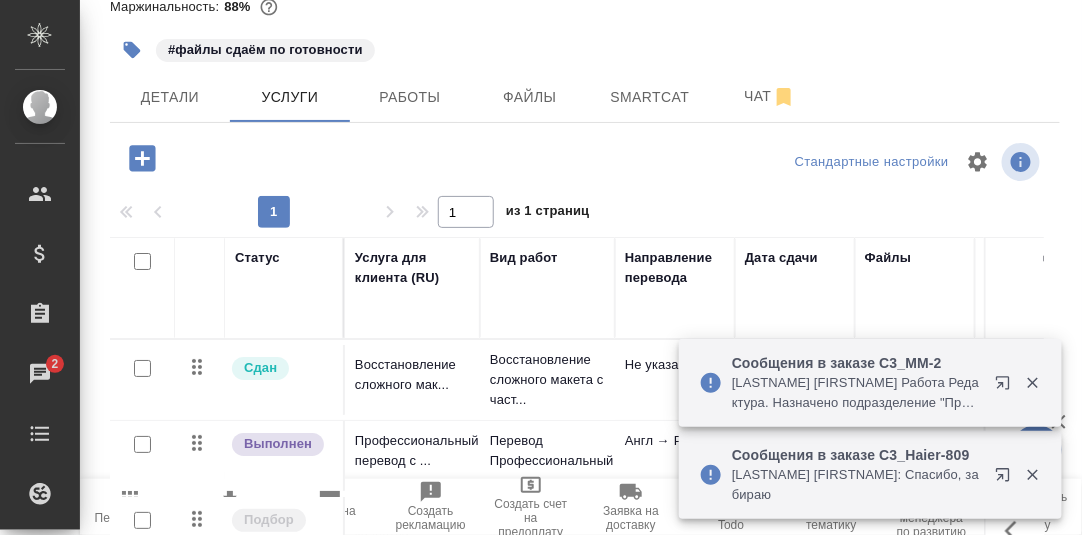 scroll, scrollTop: 304, scrollLeft: 0, axis: vertical 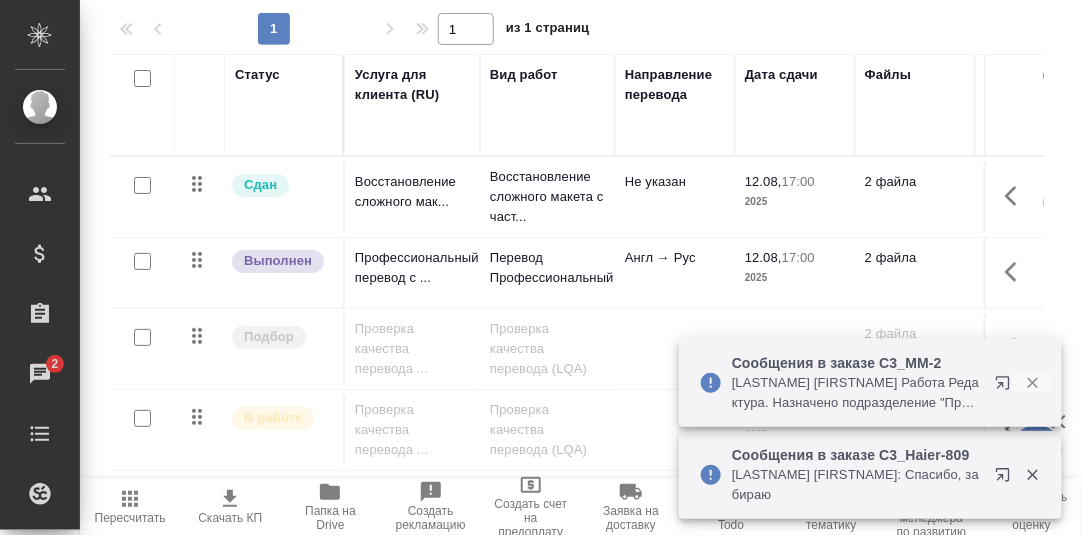 click 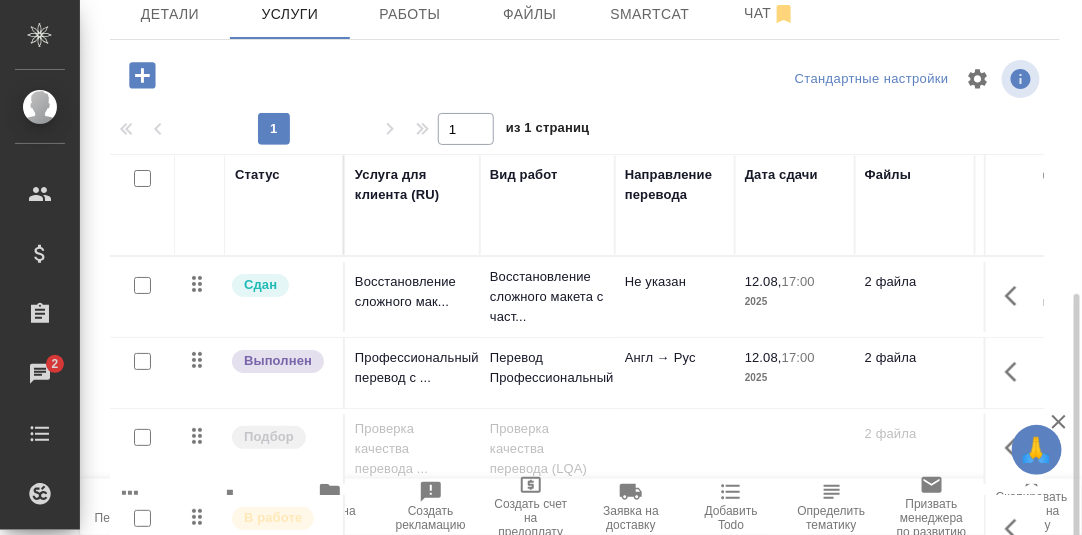scroll, scrollTop: 304, scrollLeft: 0, axis: vertical 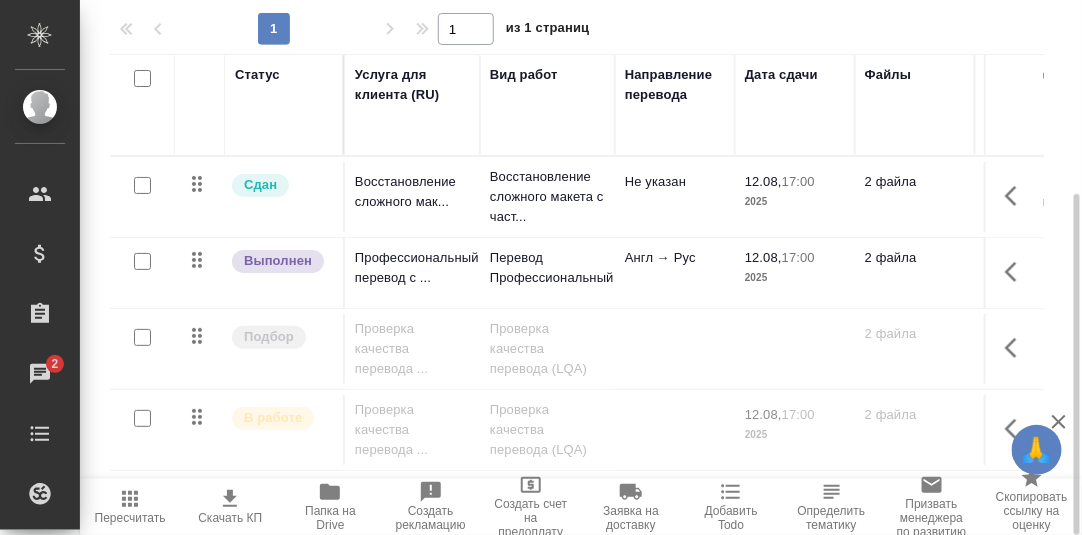 click 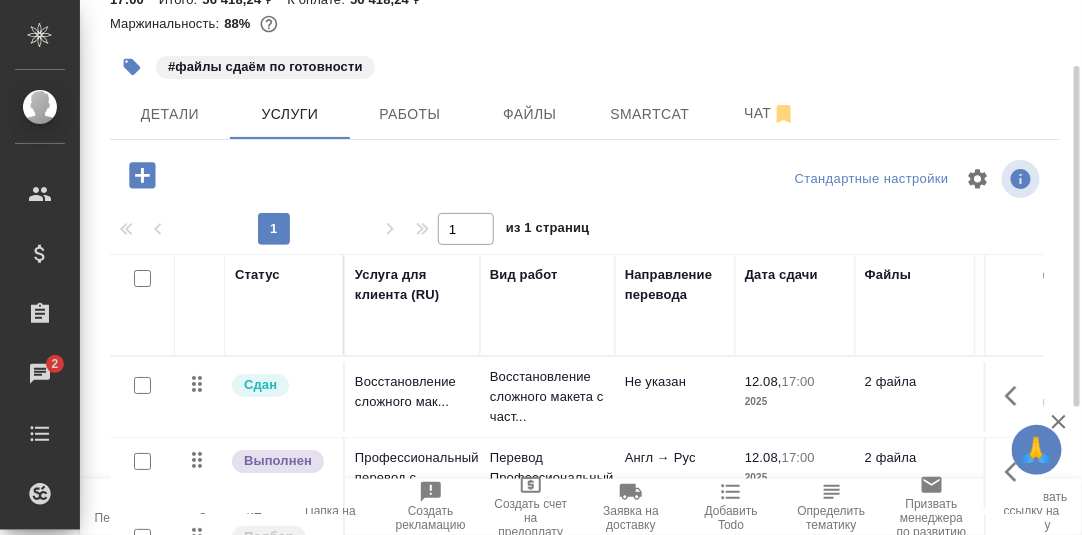 scroll, scrollTop: 0, scrollLeft: 0, axis: both 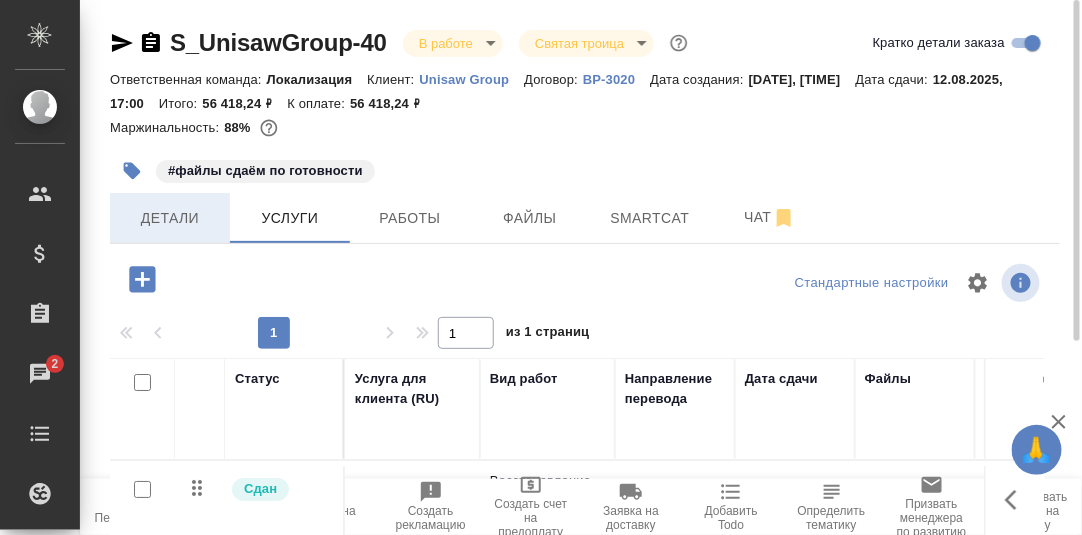 click on "Детали" at bounding box center [170, 218] 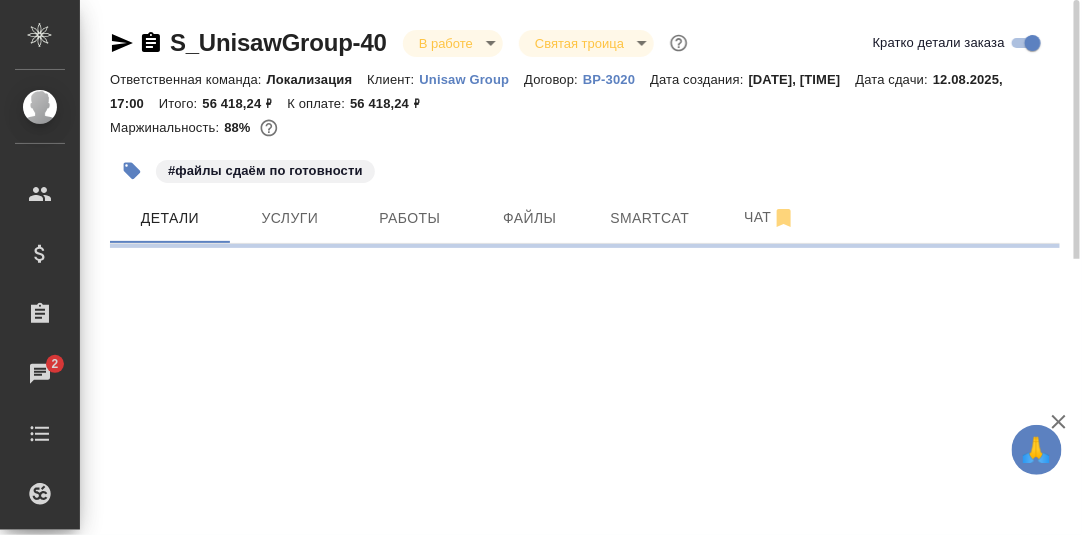 select on "RU" 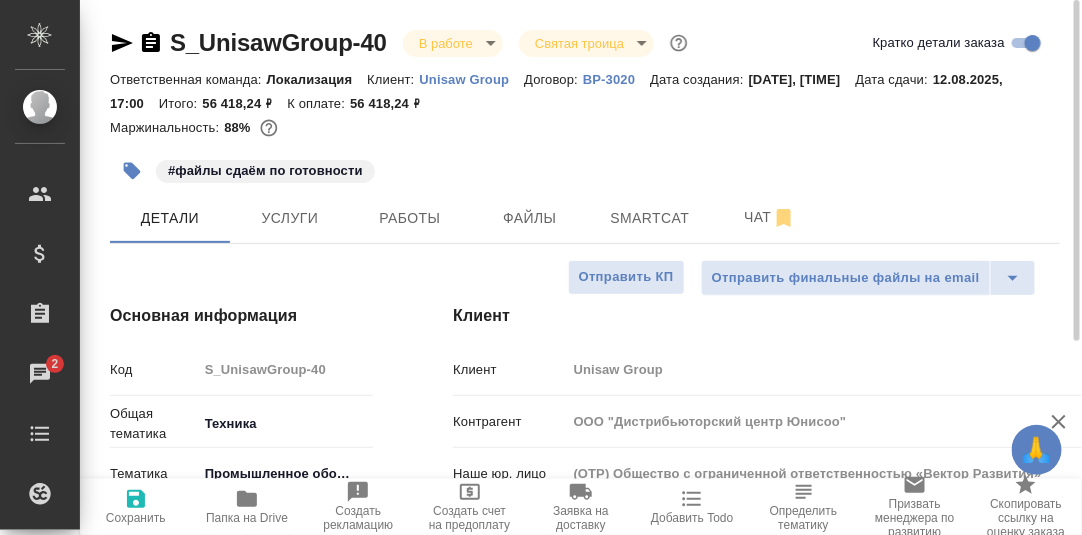 type on "x" 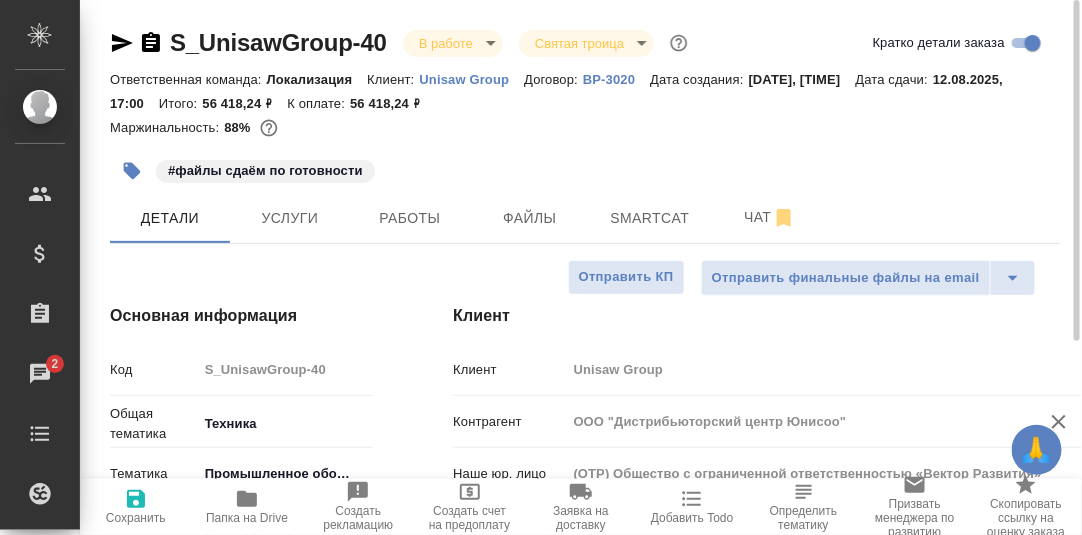 type on "x" 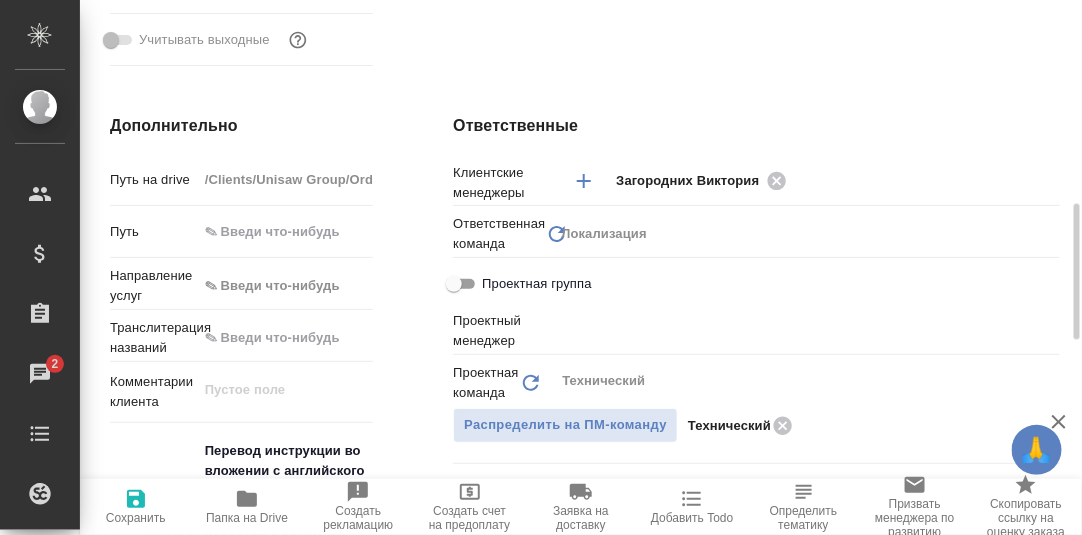scroll, scrollTop: 998, scrollLeft: 0, axis: vertical 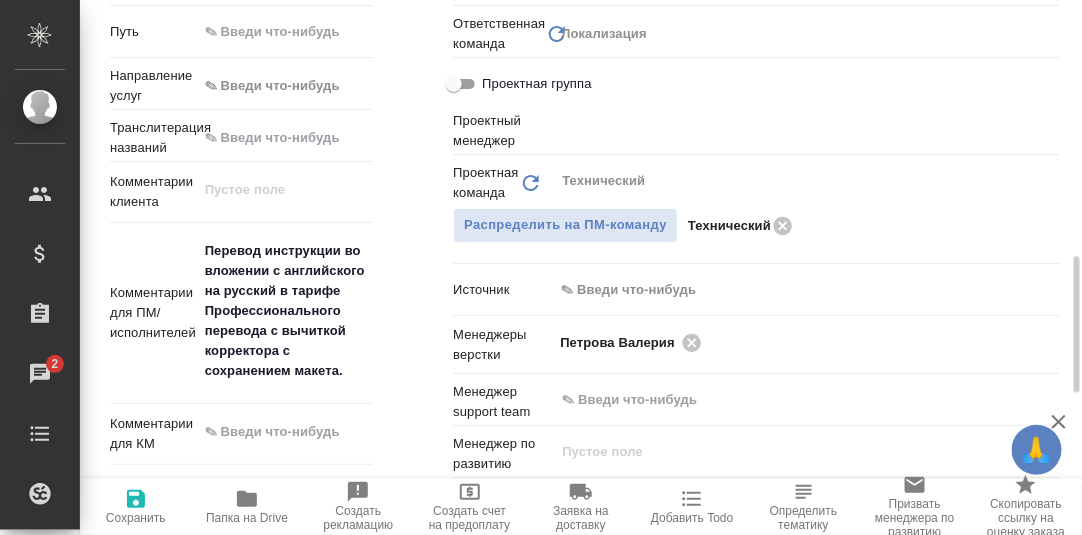 type on "Сергеева Анастасия" 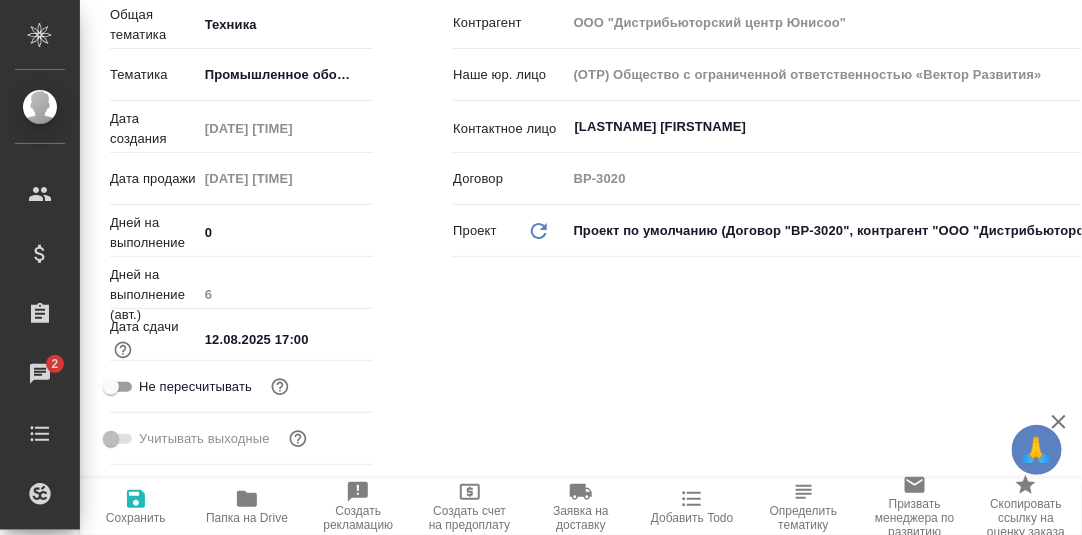 scroll, scrollTop: 0, scrollLeft: 0, axis: both 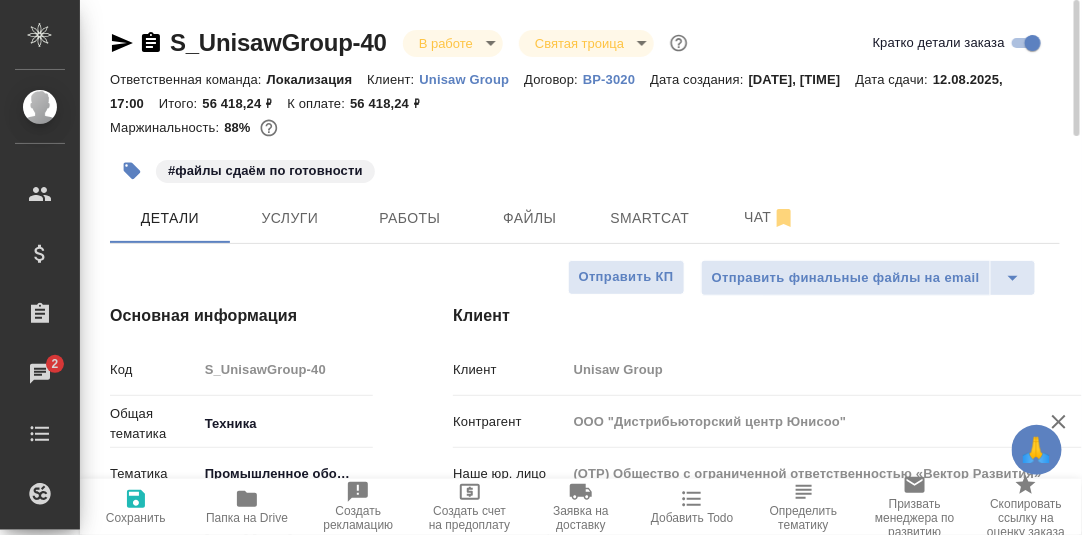 type on "x" 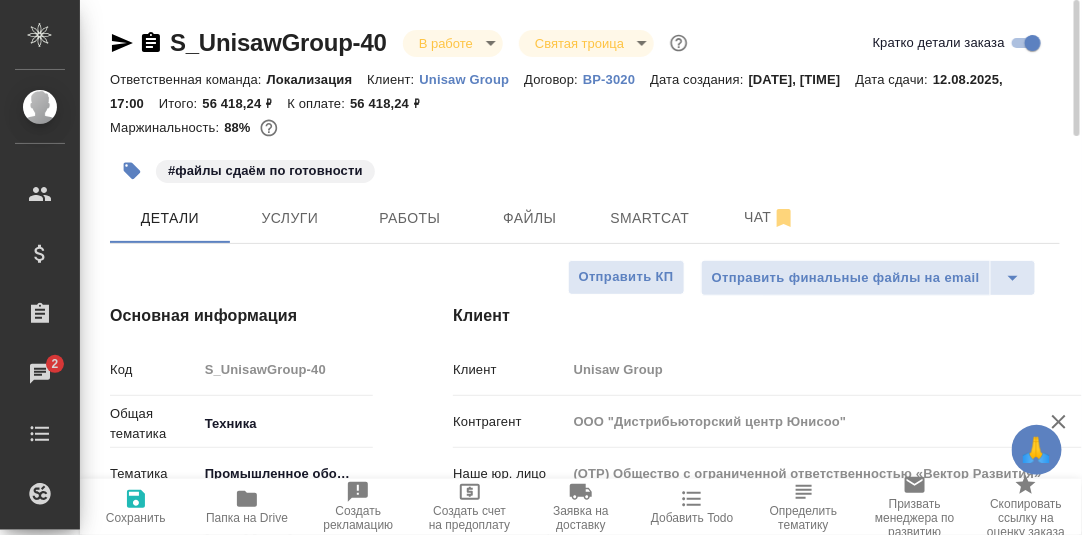 type on "x" 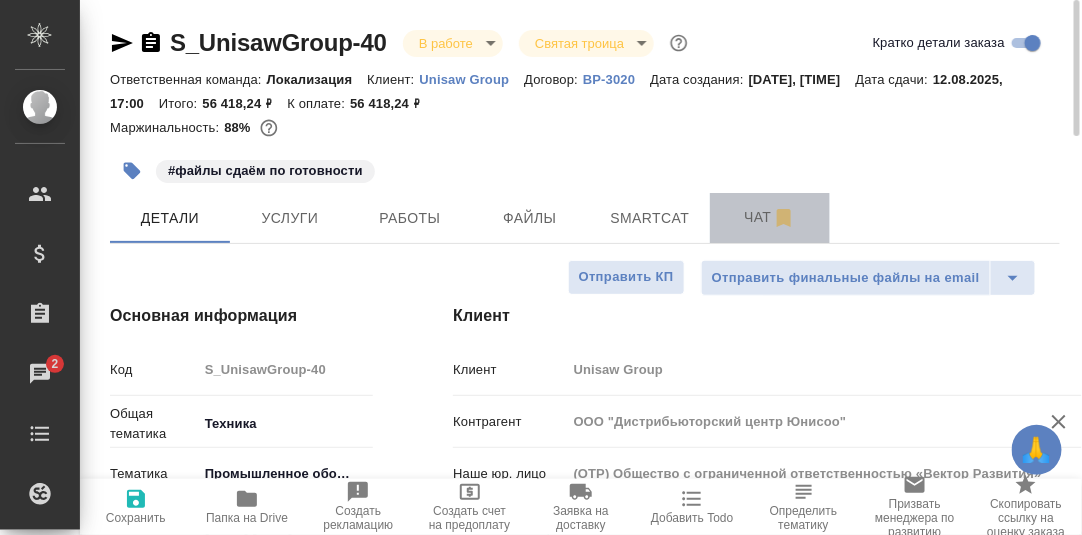 drag, startPoint x: 754, startPoint y: 222, endPoint x: 742, endPoint y: 229, distance: 13.892444 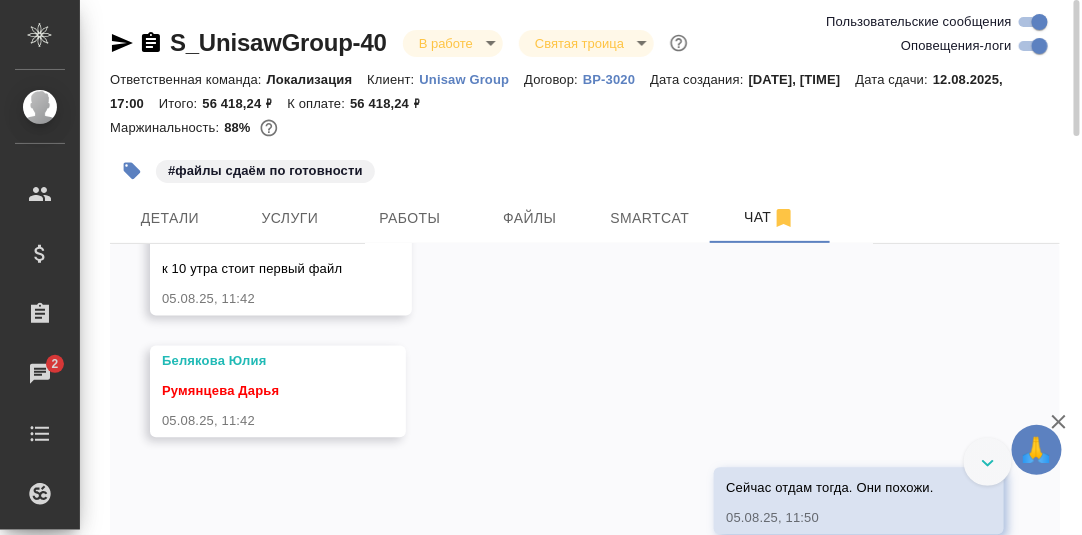 scroll, scrollTop: 14850, scrollLeft: 0, axis: vertical 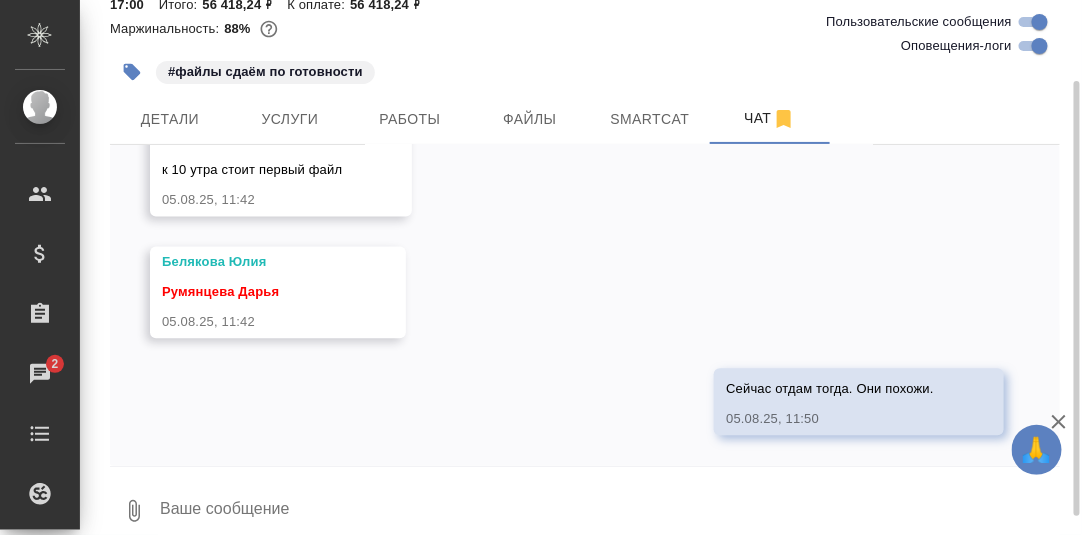 click at bounding box center (609, 511) 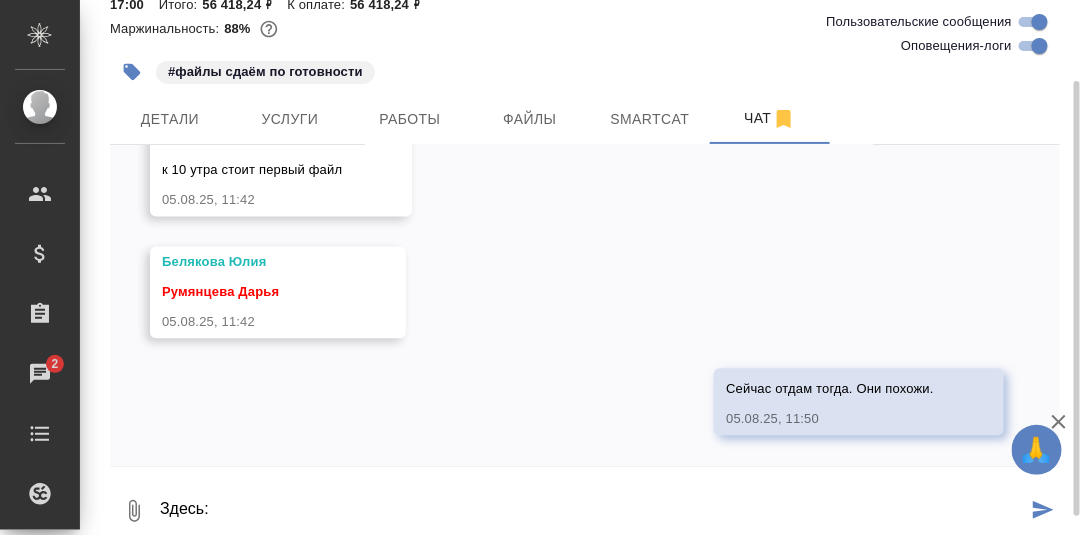 paste on "https://drive.awatera.com/apps/files/files?dir=/Shares/Unisaw%20Group/Orders/S_UnisawGroup-40/LQA/S_UnisawGroup-40-WK-009/out" 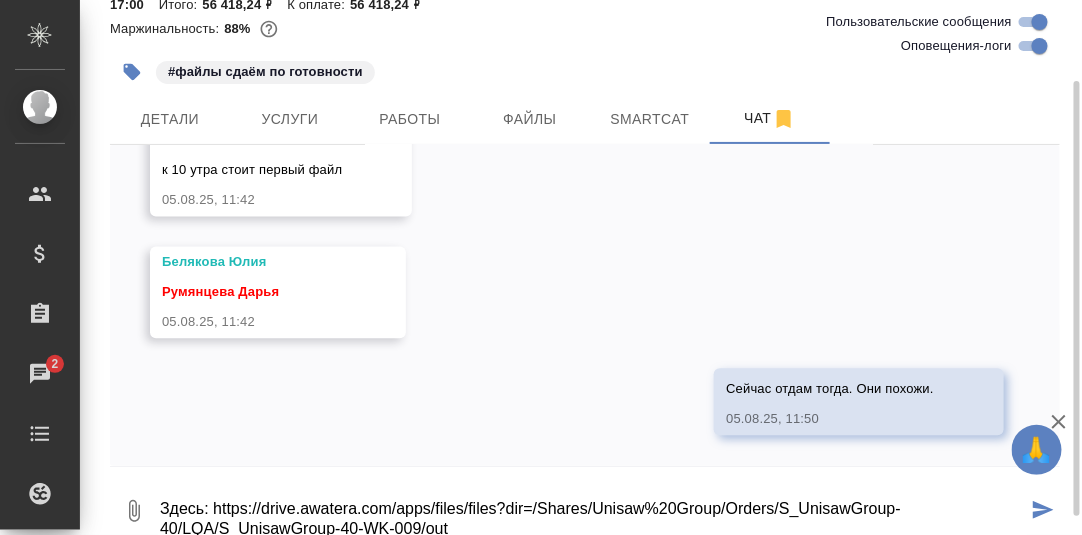 scroll, scrollTop: 102, scrollLeft: 0, axis: vertical 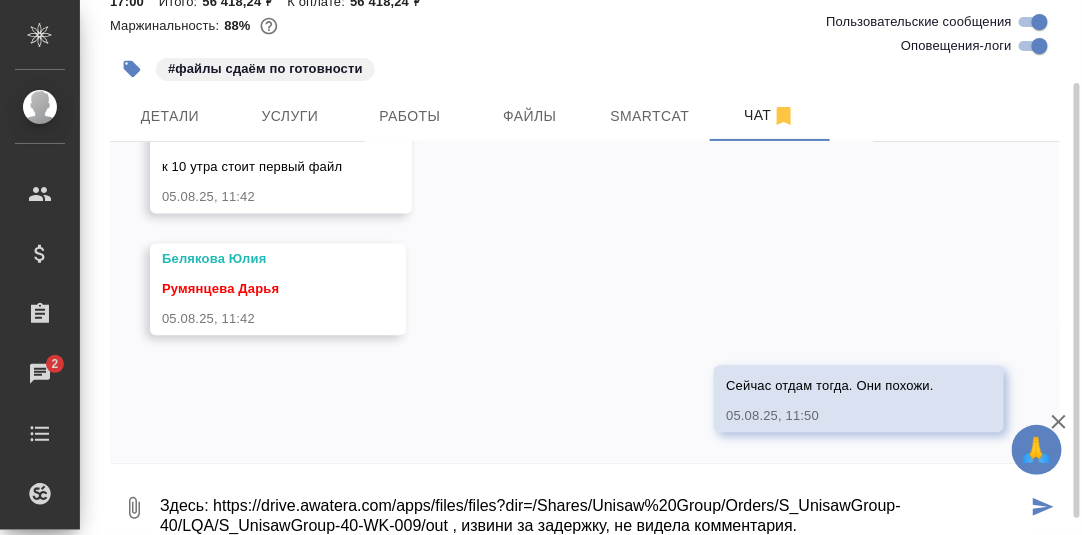 type on "Здесь: https://drive.awatera.com/apps/files/files?dir=/Shares/Unisaw%20Group/Orders/S_UnisawGroup-40/LQA/S_UnisawGroup-40-WK-009/out , извини за задержку, не видела комментария." 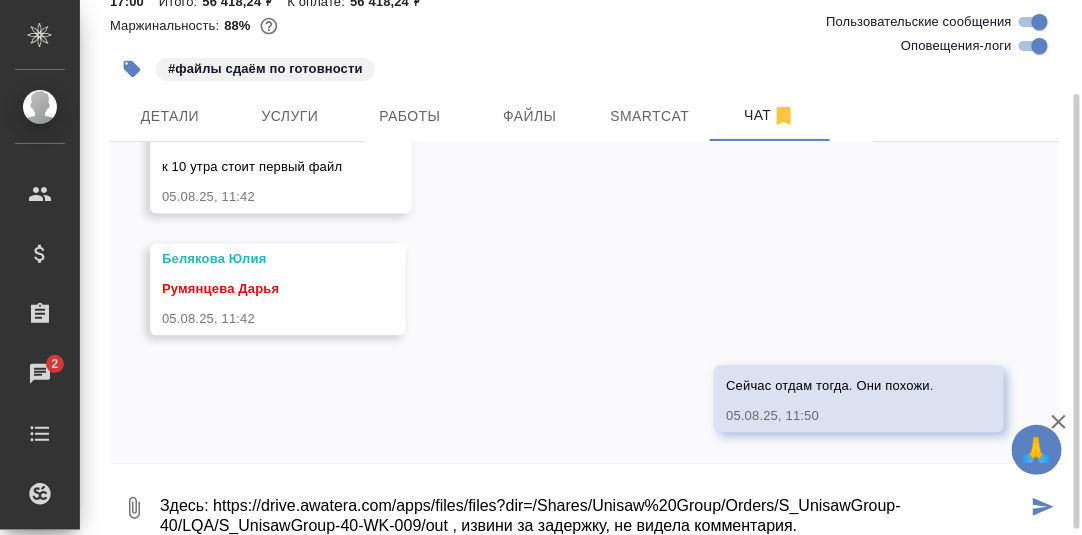 scroll, scrollTop: 0, scrollLeft: 0, axis: both 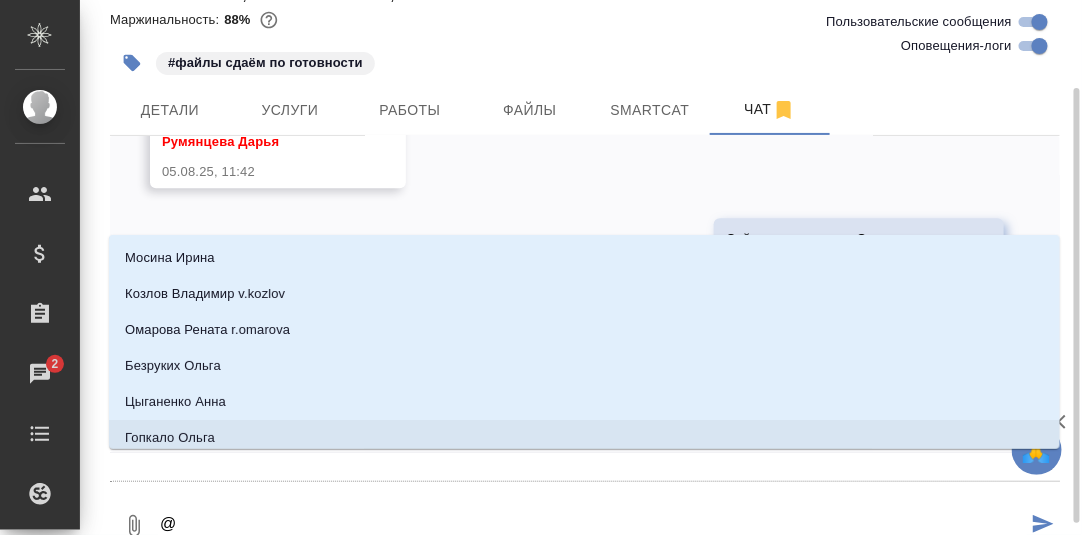 type on "@Б" 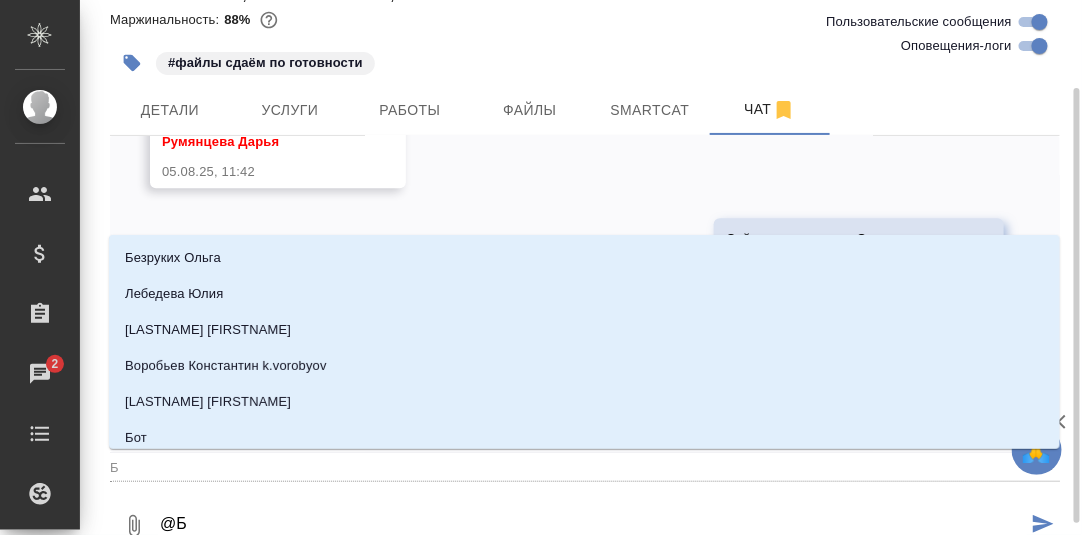 type on "@Бе" 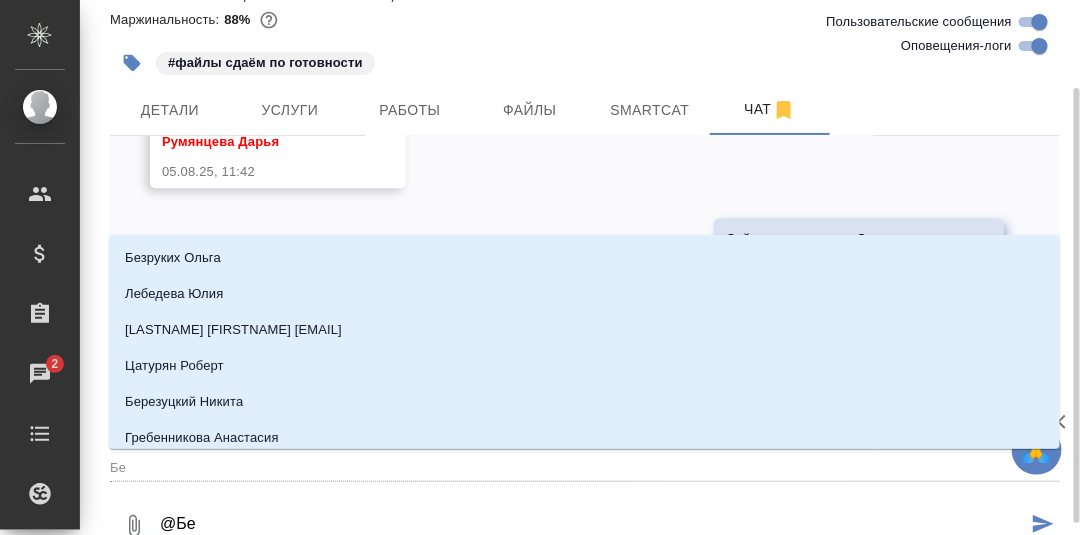 type on "@Бел" 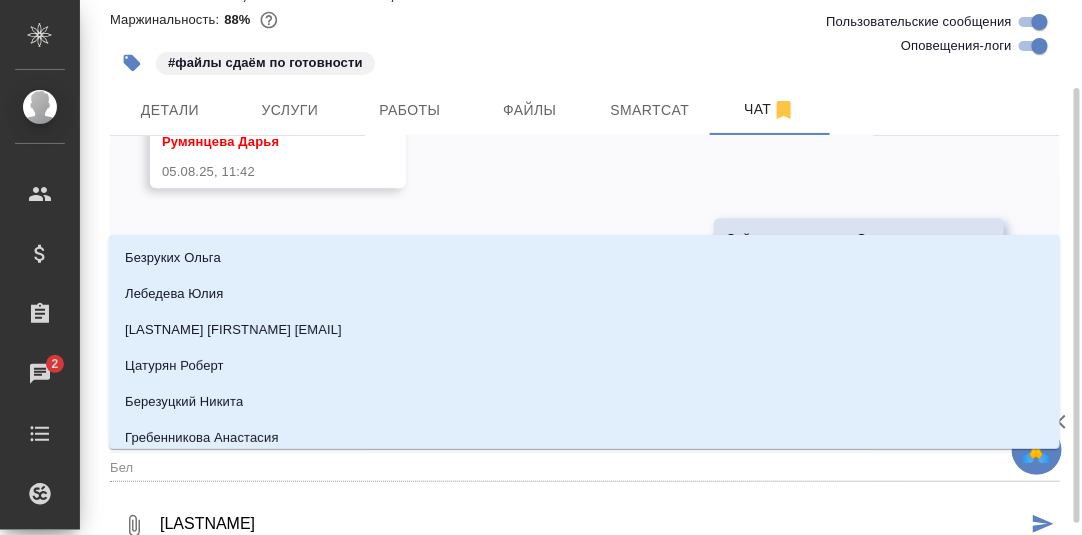 type on "@Беля" 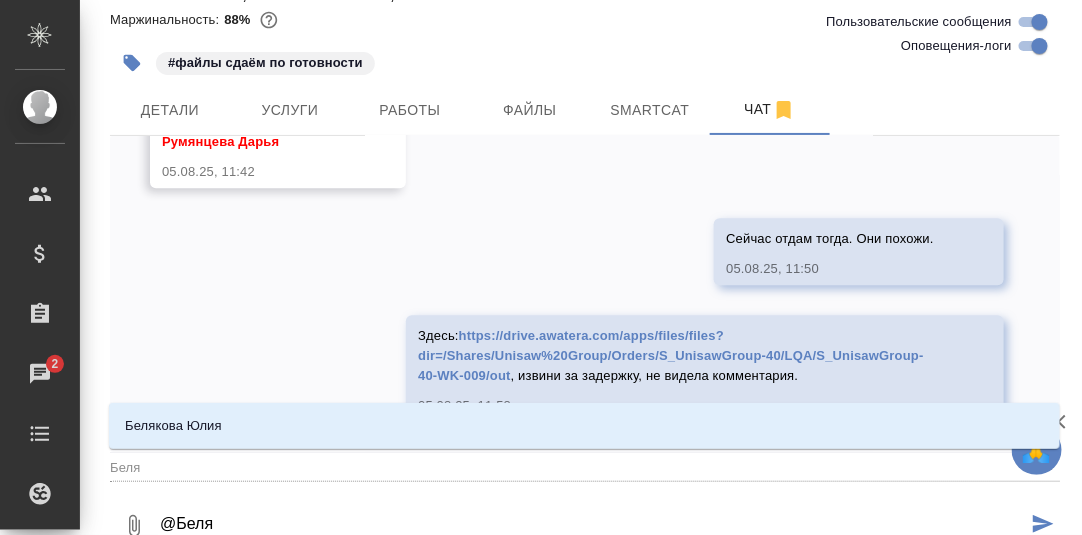 click on "Белякова Юлия" at bounding box center (584, 426) 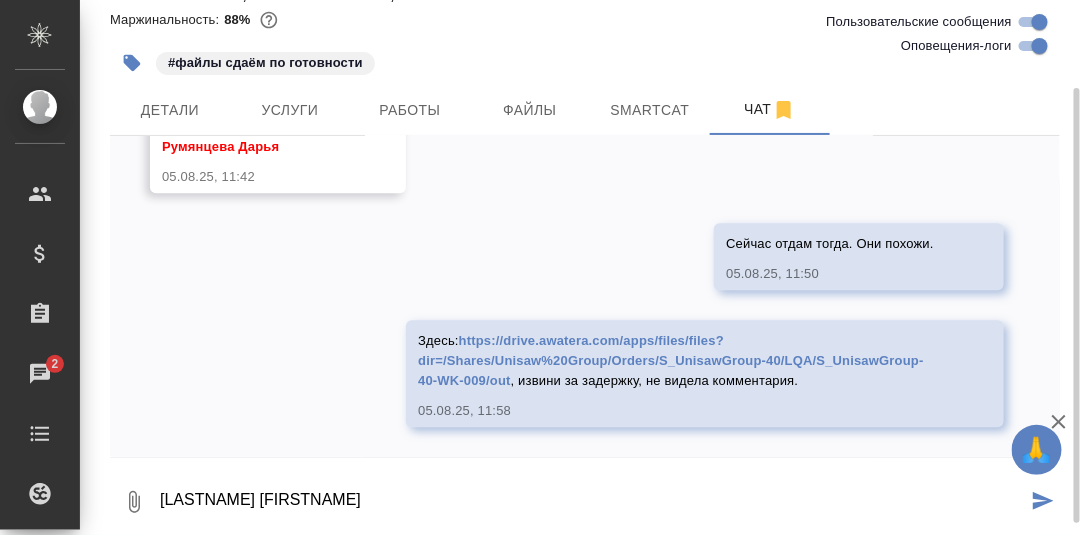 drag, startPoint x: 292, startPoint y: 502, endPoint x: 300, endPoint y: 481, distance: 22.472204 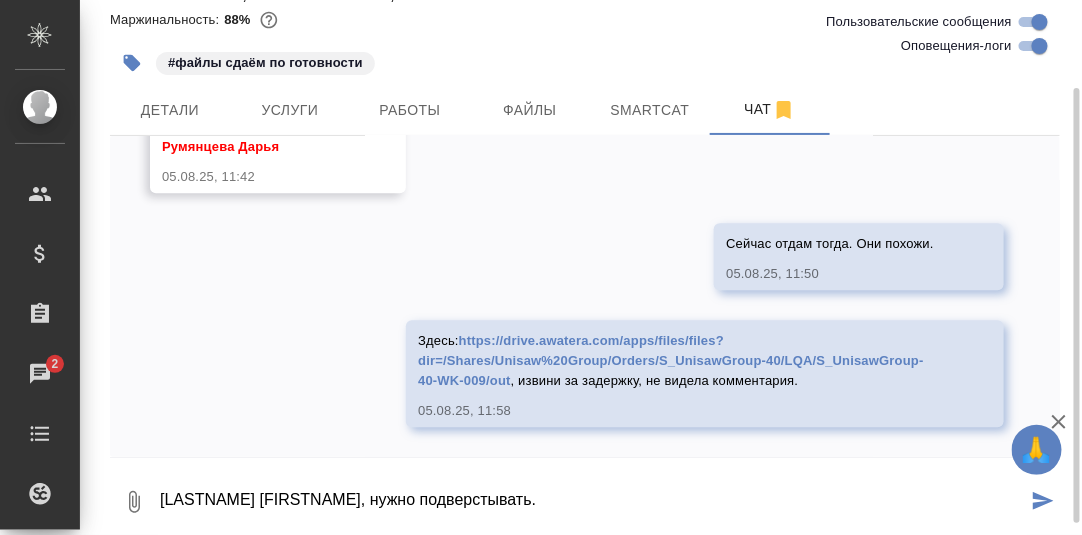 type on "@Белякова Юлия, нужно подверстывать." 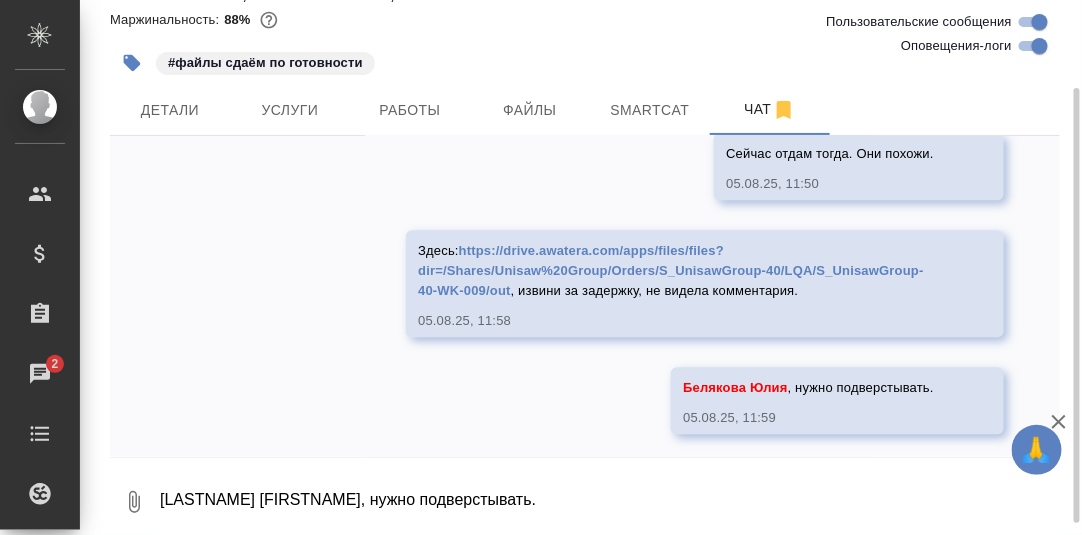 scroll, scrollTop: 15084, scrollLeft: 0, axis: vertical 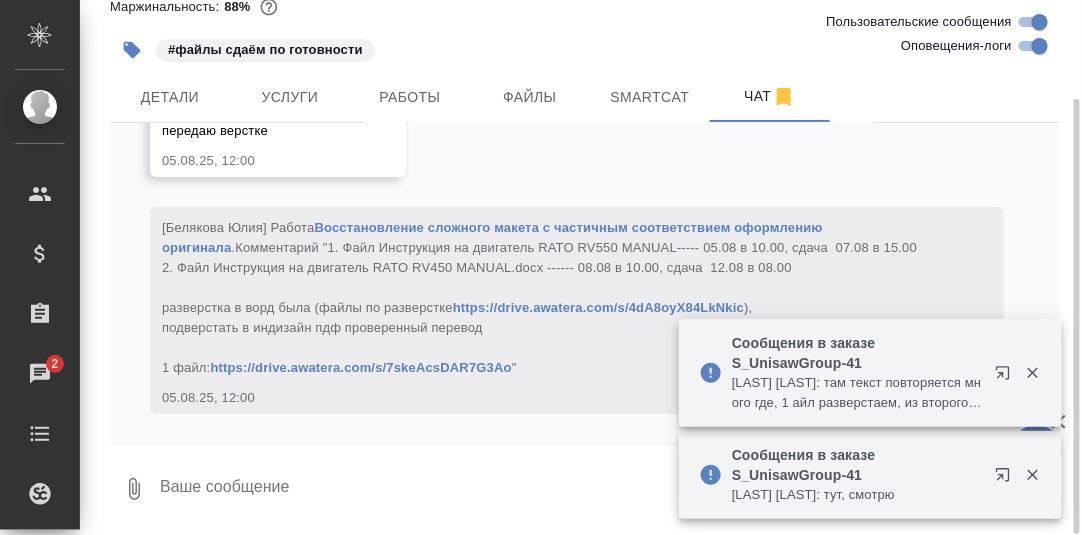 click at bounding box center (609, 489) 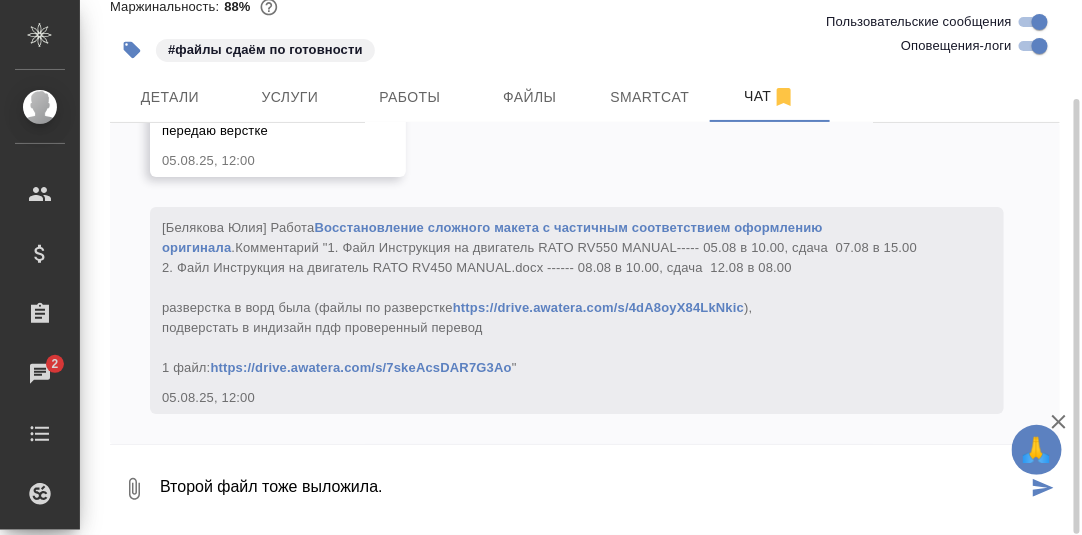 type on "Второй файл тоже выложила." 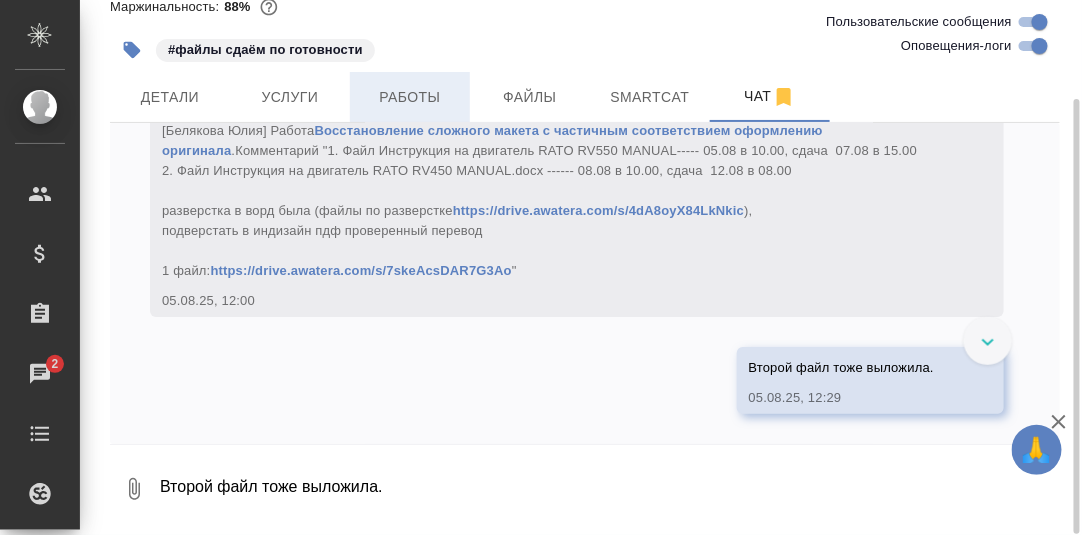 scroll, scrollTop: 15682, scrollLeft: 0, axis: vertical 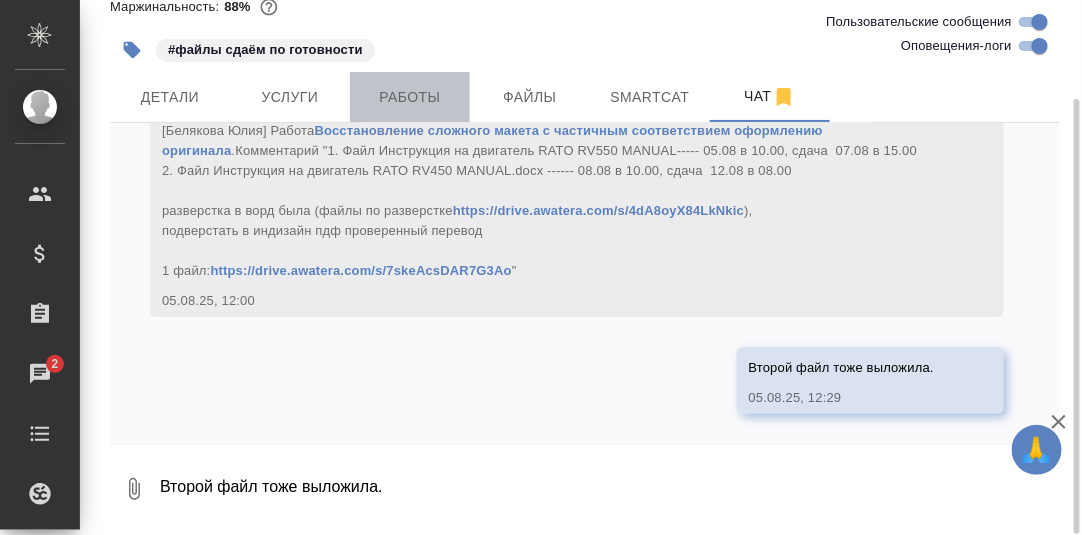 click on "Работы" at bounding box center [410, 97] 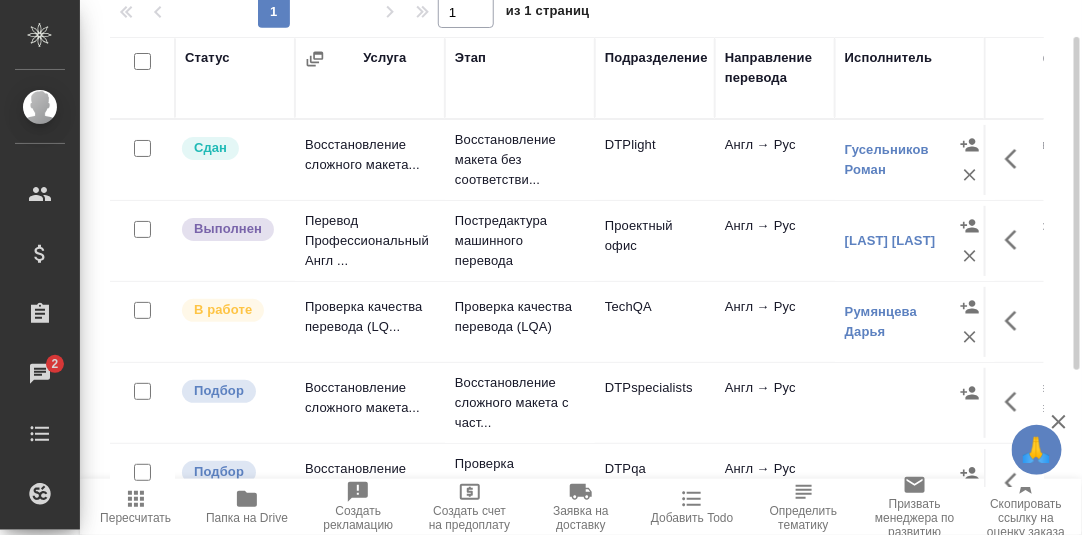 scroll, scrollTop: 324, scrollLeft: 0, axis: vertical 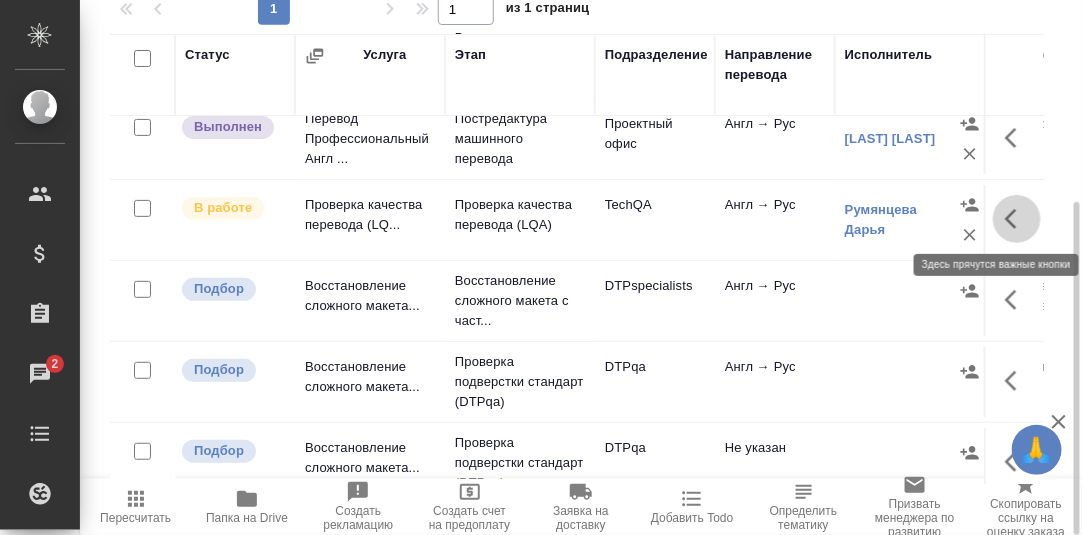 click 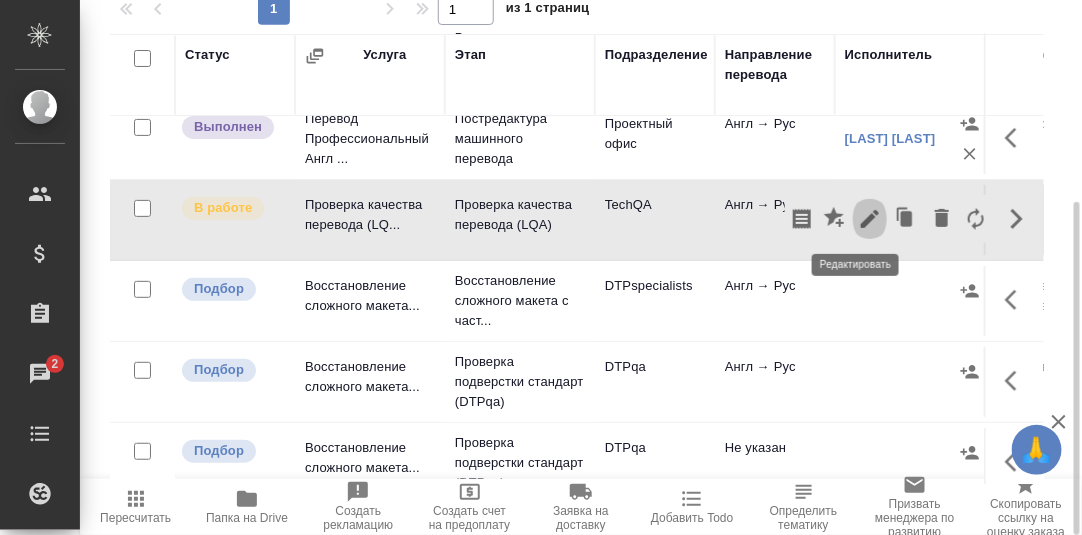 click 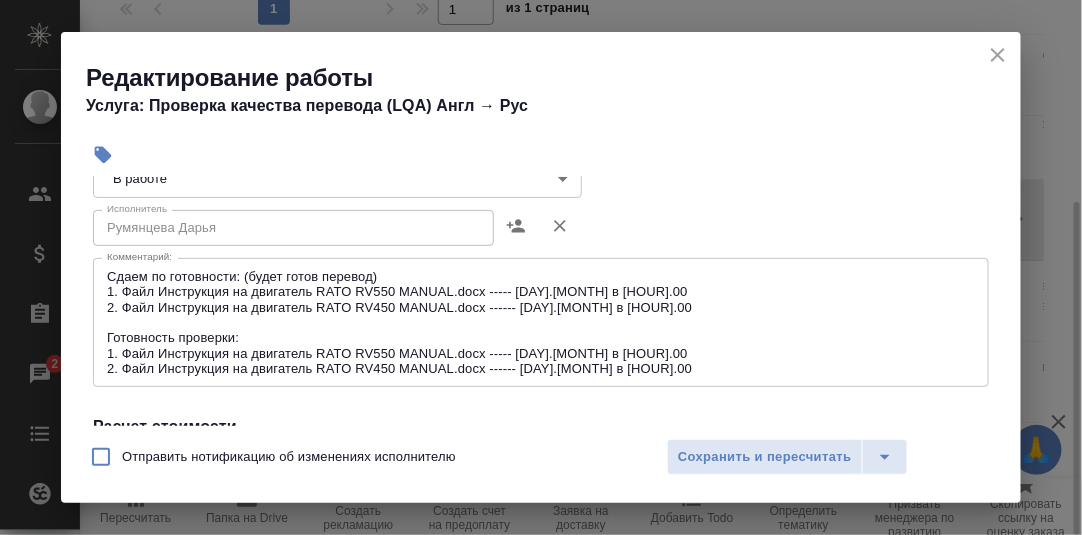 scroll, scrollTop: 200, scrollLeft: 0, axis: vertical 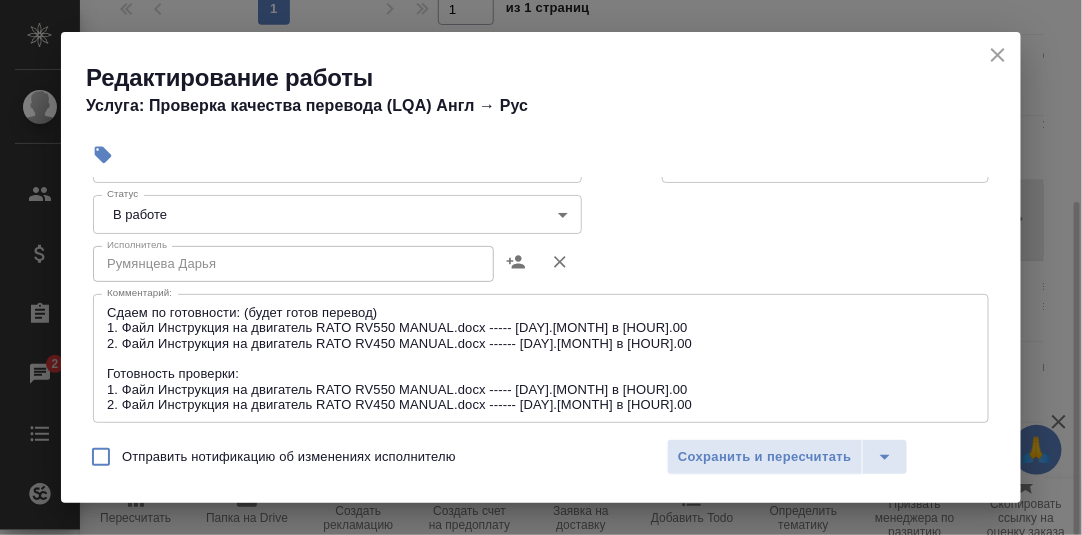 click on "🙏 .cls-1
fill:#fff;
AWATERA Румянцева Дарья d.rumyantseva Клиенты Спецификации Заказы 2 Чаты Todo Проекты SC Исполнители Кандидаты Работы Входящие заявки Заявки на доставку Рекламации Проекты процессинга Конференции Выйти S_UnisawGroup-40 В работе inProgress Святая троица holyTrinity Кратко детали заказа Ответственная команда: Локализация Клиент: Unisaw Group Договор: ВР-3020 Дата создания: 30.07.2025, 12:22 Дата сдачи: 12.08.2025, 17:00 Итого: 56 418,24 ₽ К оплате: 56 418,24 ₽ Маржинальность: 88% #файлы сдаём по готовности Детали Услуги Работы Файлы Smartcat Чат Настроить порядок работ Стандартные настройки" at bounding box center (541, 267) 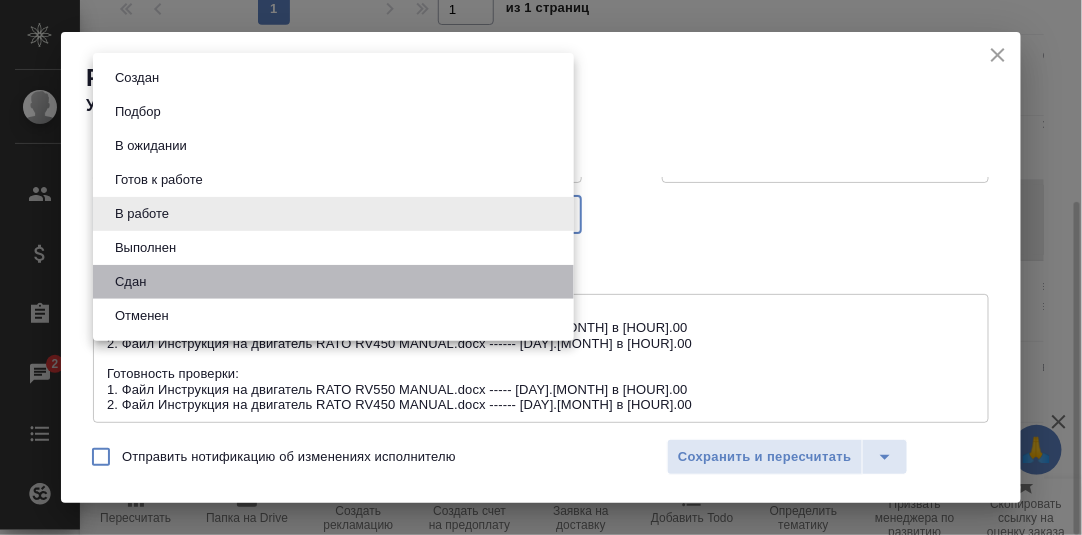 drag, startPoint x: 154, startPoint y: 284, endPoint x: 520, endPoint y: 360, distance: 373.80743 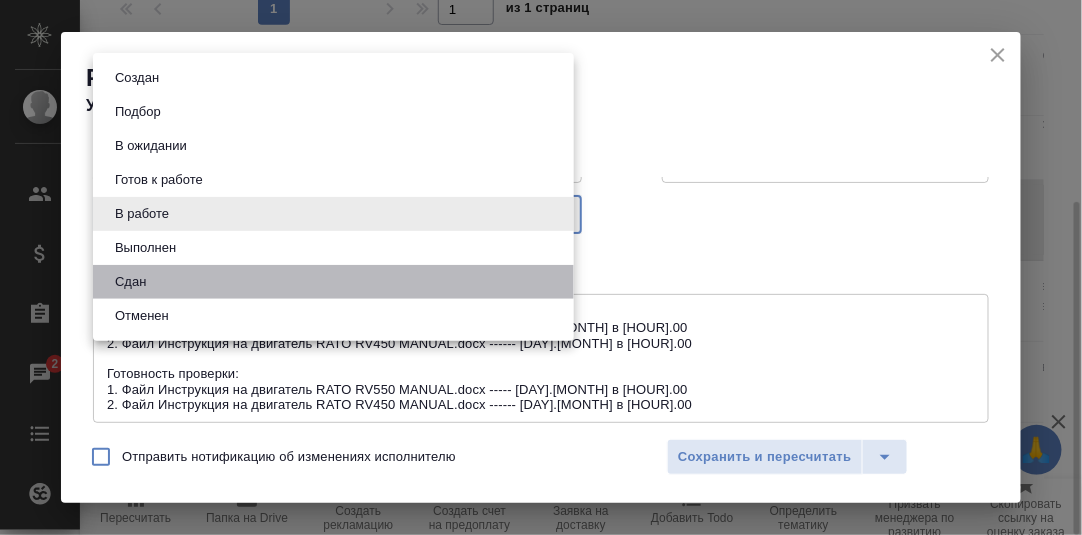 type on "closed" 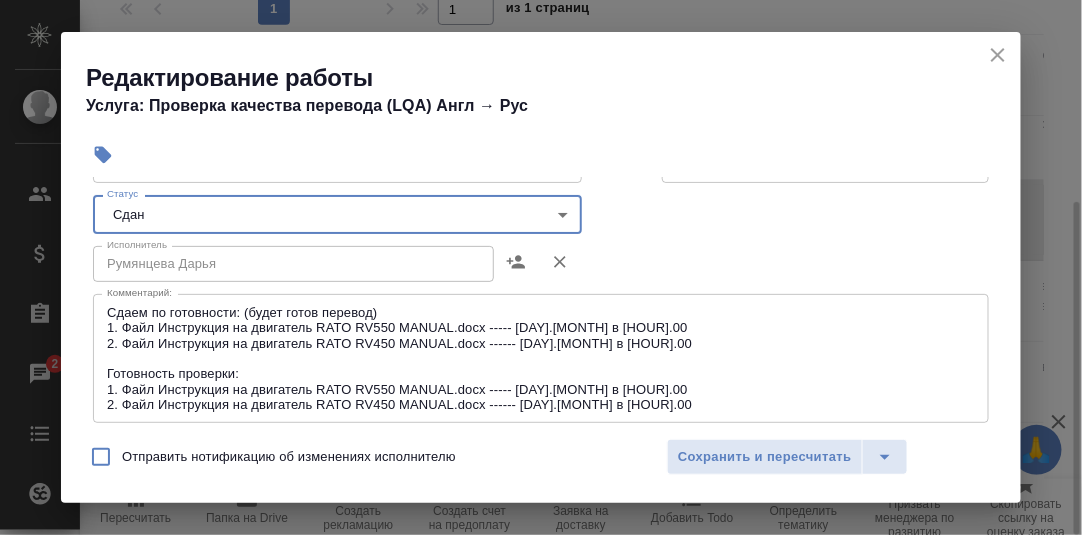 drag, startPoint x: 759, startPoint y: 454, endPoint x: 856, endPoint y: 433, distance: 99.24717 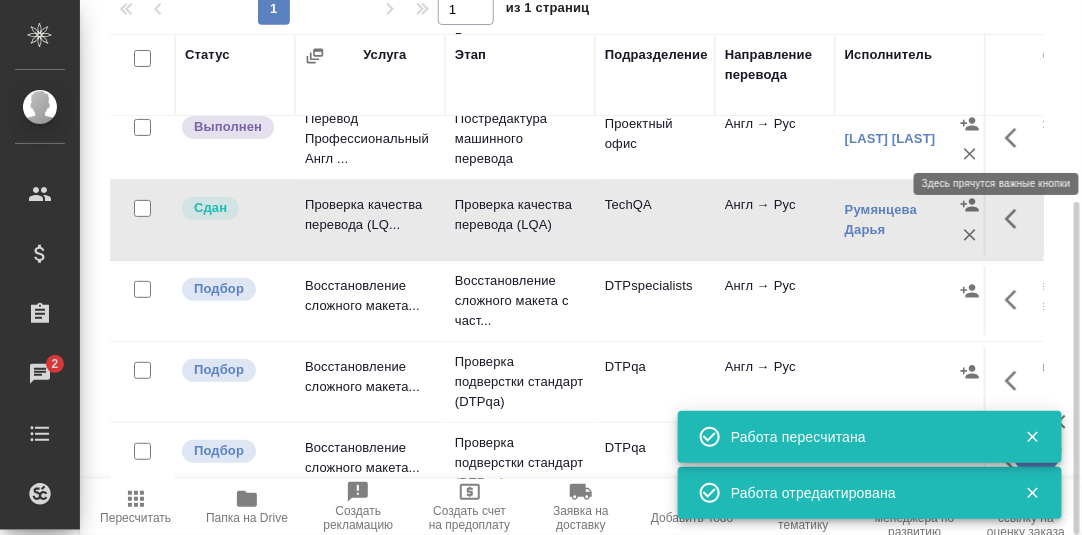 click 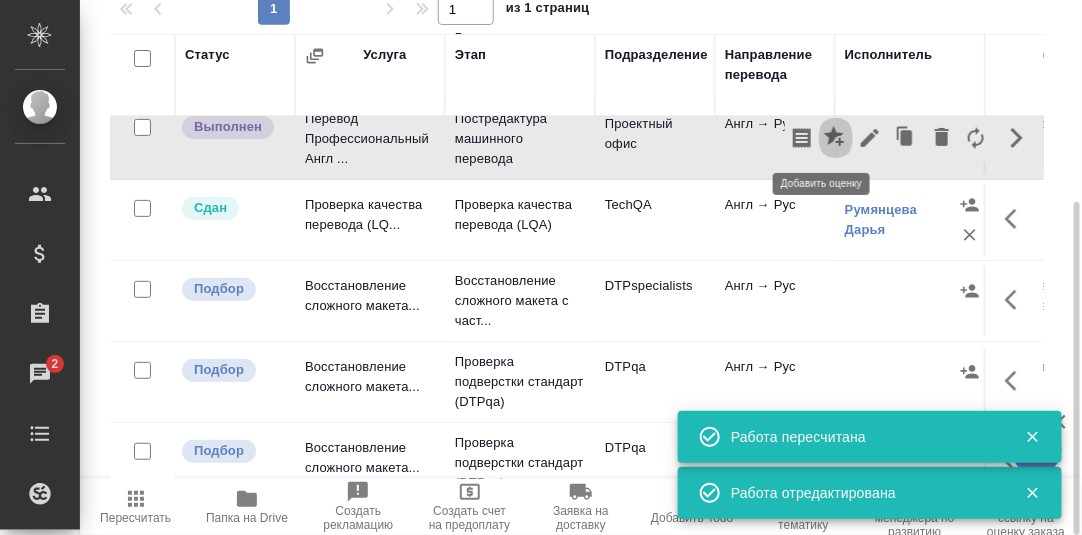 click 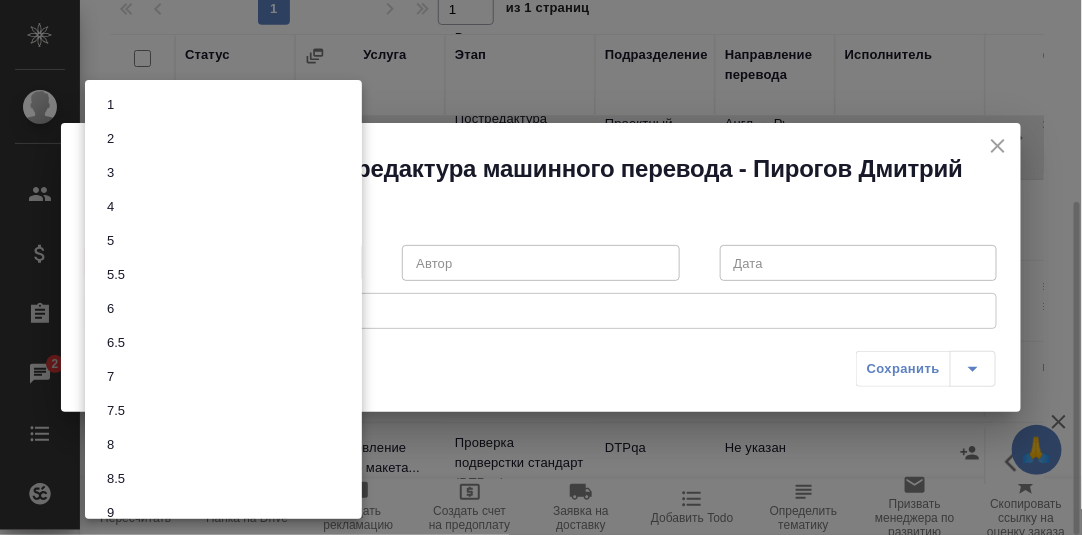 click on "🙏 .cls-1
fill:#fff;
AWATERA Румянцева Дарья d.rumyantseva Клиенты Спецификации Заказы 2 Чаты Todo Проекты SC Исполнители Кандидаты Работы Входящие заявки Заявки на доставку Рекламации Проекты процессинга Конференции Выйти S_UnisawGroup-40 В работе inProgress Святая троица holyTrinity Кратко детали заказа Ответственная команда: Локализация Клиент: Unisaw Group Договор: ВР-3020 Дата создания: 30.07.2025, 12:22 Дата сдачи: 12.08.2025, 17:00 Итого: 56 418,24 ₽ К оплате: 56 418,24 ₽ Маржинальность: 88% #файлы сдаём по готовности Детали Услуги Работы Файлы Smartcat Чат Настроить порядок работ Стандартные настройки" at bounding box center [541, 267] 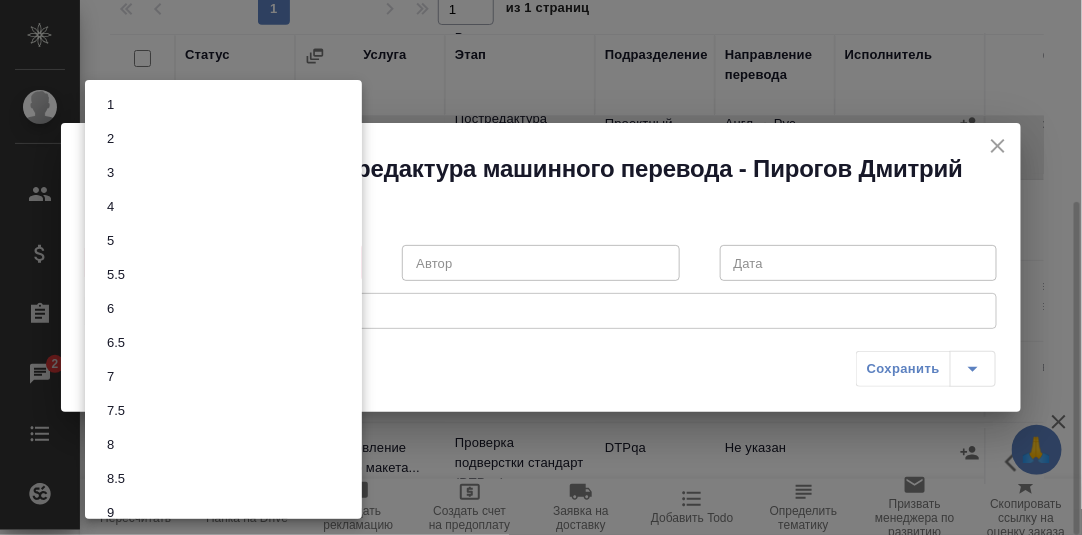 click on "8" at bounding box center [223, 445] 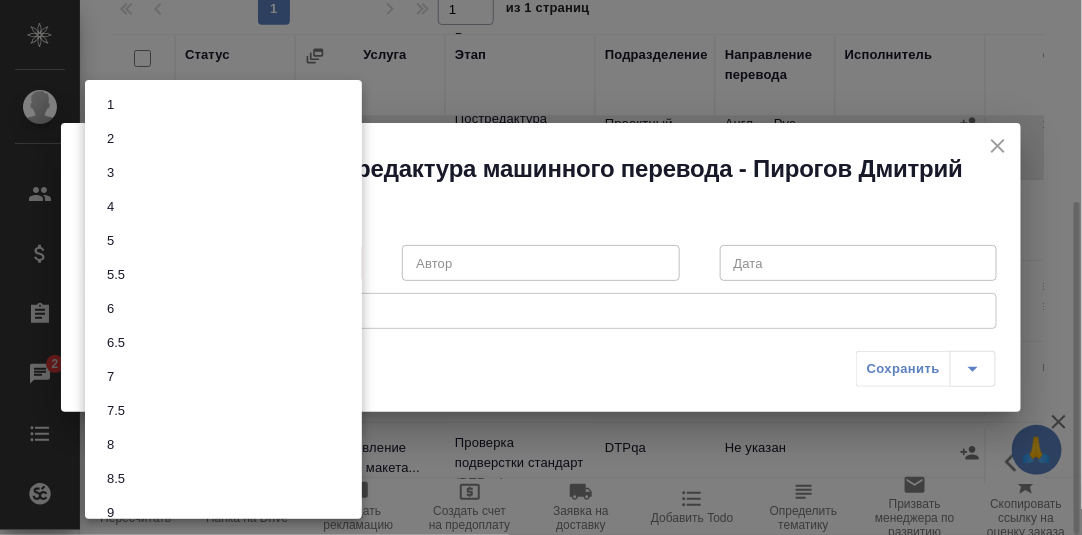 type on "8" 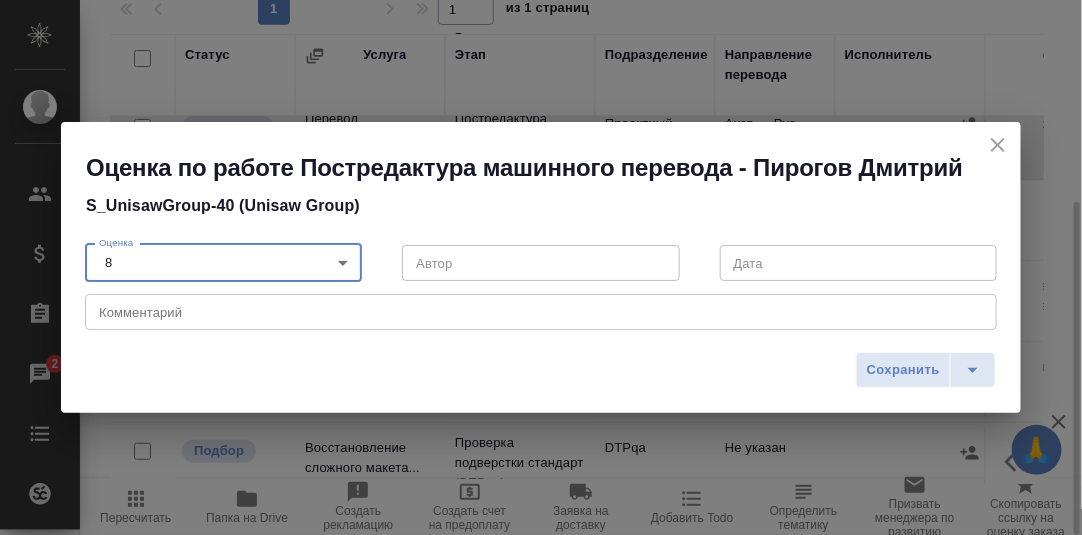 click at bounding box center (541, 312) 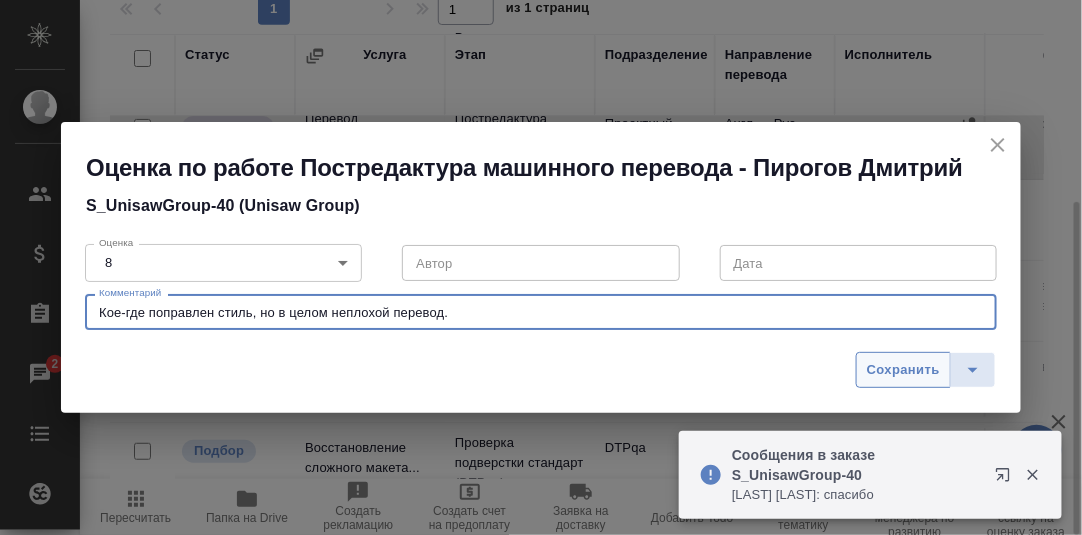 type on "Кое-где поправлен стиль, но в целом неплохой перевод." 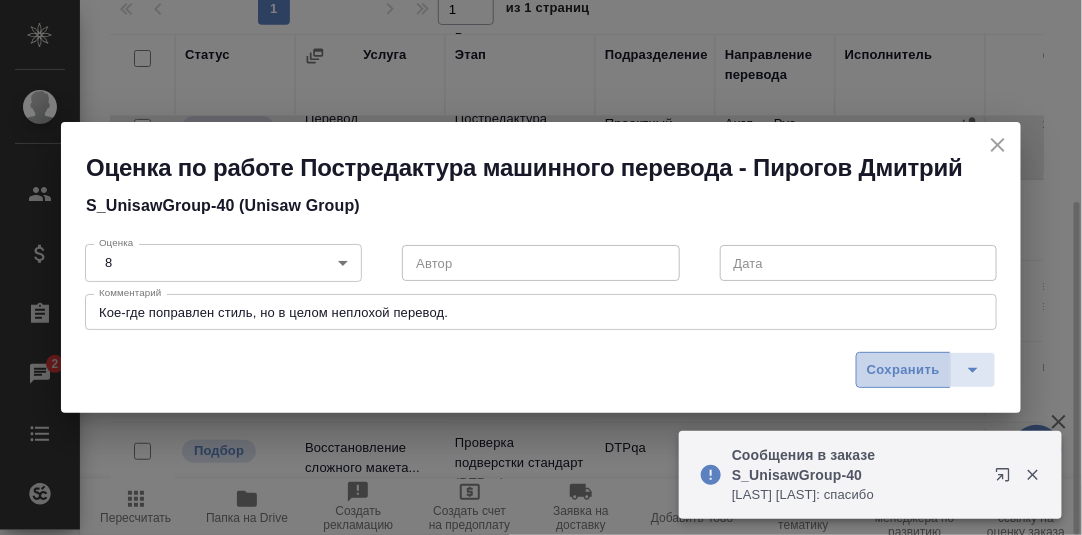 drag, startPoint x: 907, startPoint y: 363, endPoint x: 910, endPoint y: 351, distance: 12.369317 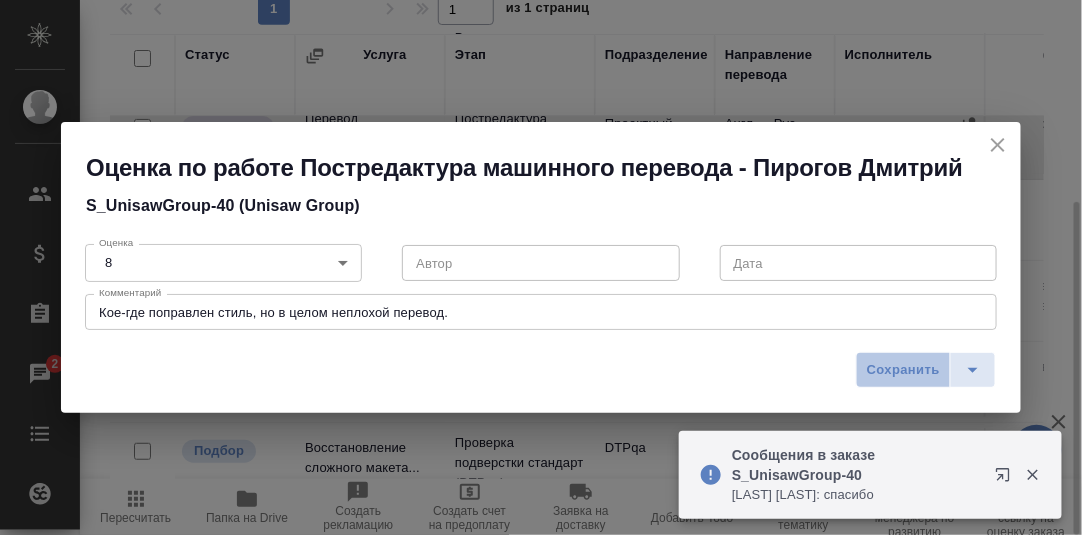 click on "Сохранить" at bounding box center (903, 370) 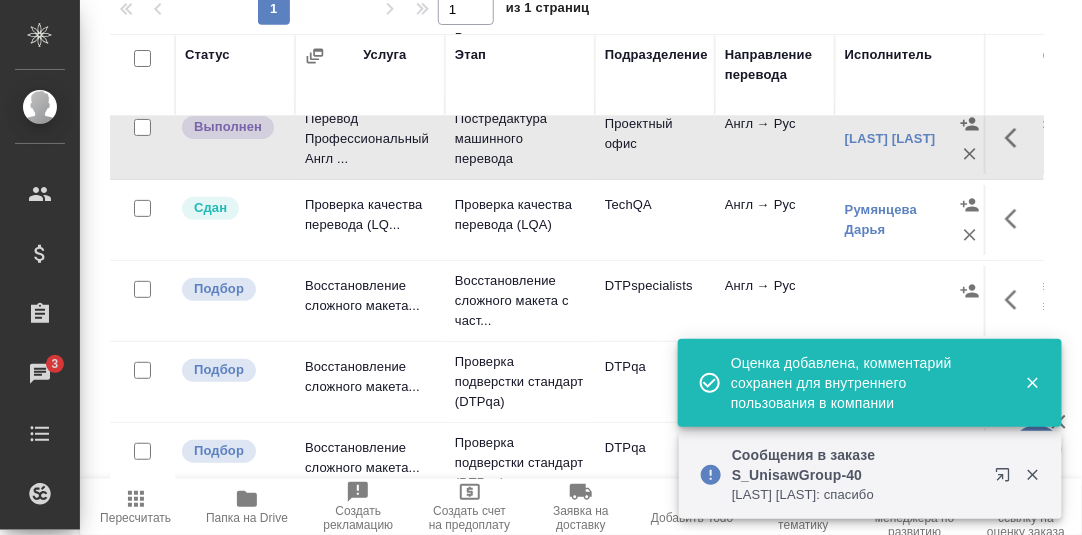 scroll, scrollTop: 0, scrollLeft: 0, axis: both 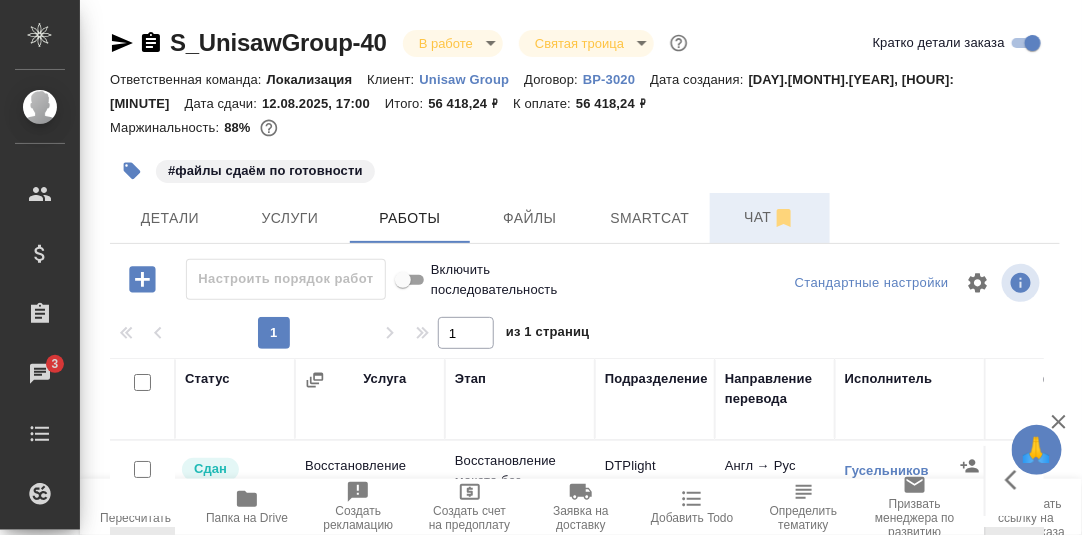 click on "Чат" at bounding box center [770, 217] 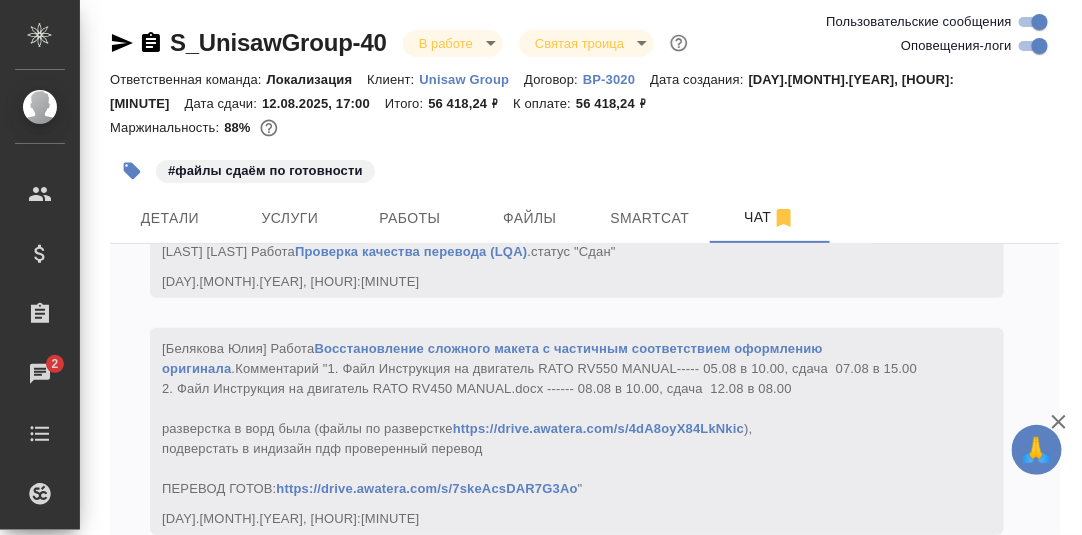 scroll, scrollTop: 16287, scrollLeft: 0, axis: vertical 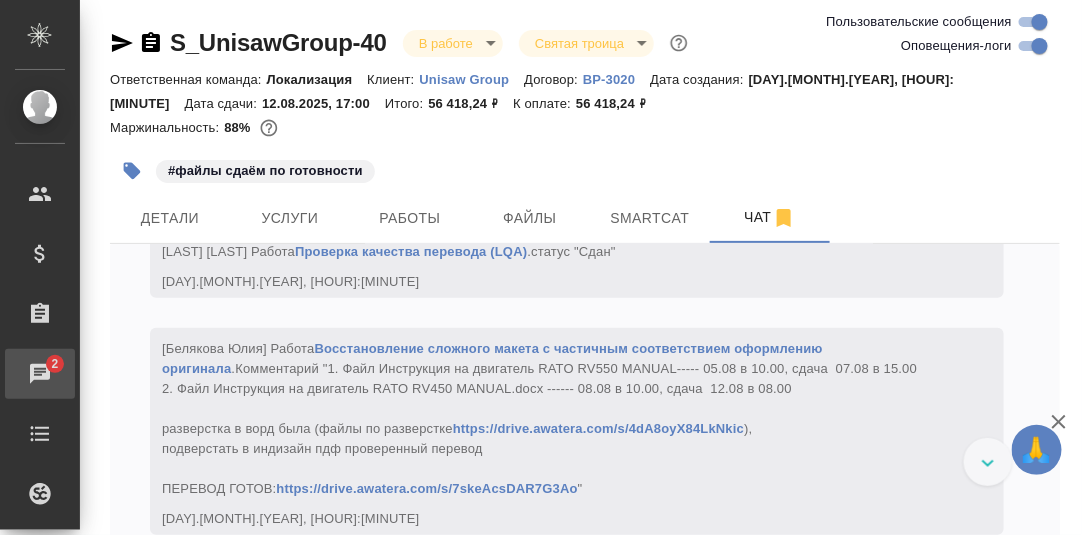 click on "Чаты" at bounding box center [15, 374] 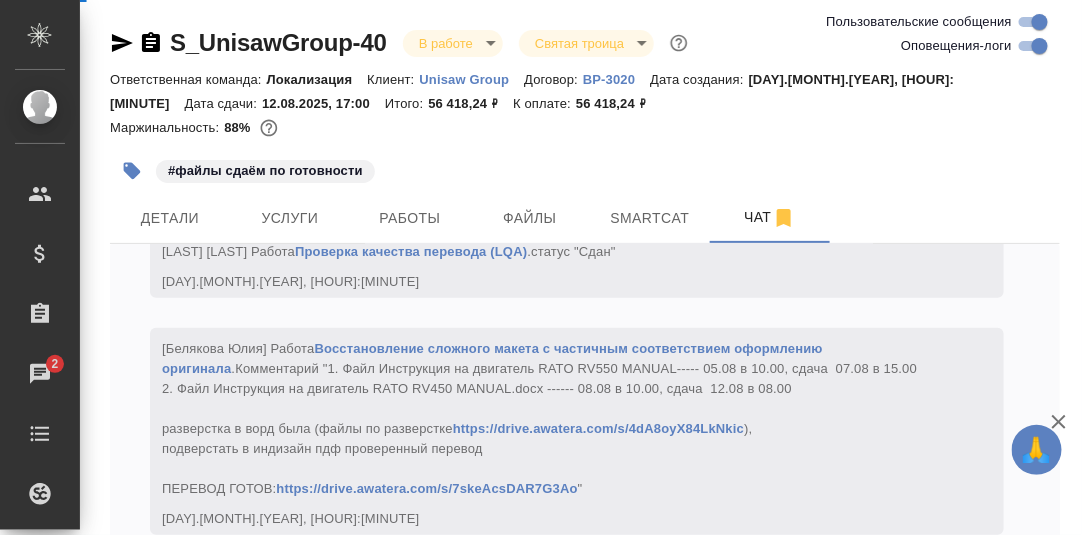 scroll, scrollTop: 16287, scrollLeft: 0, axis: vertical 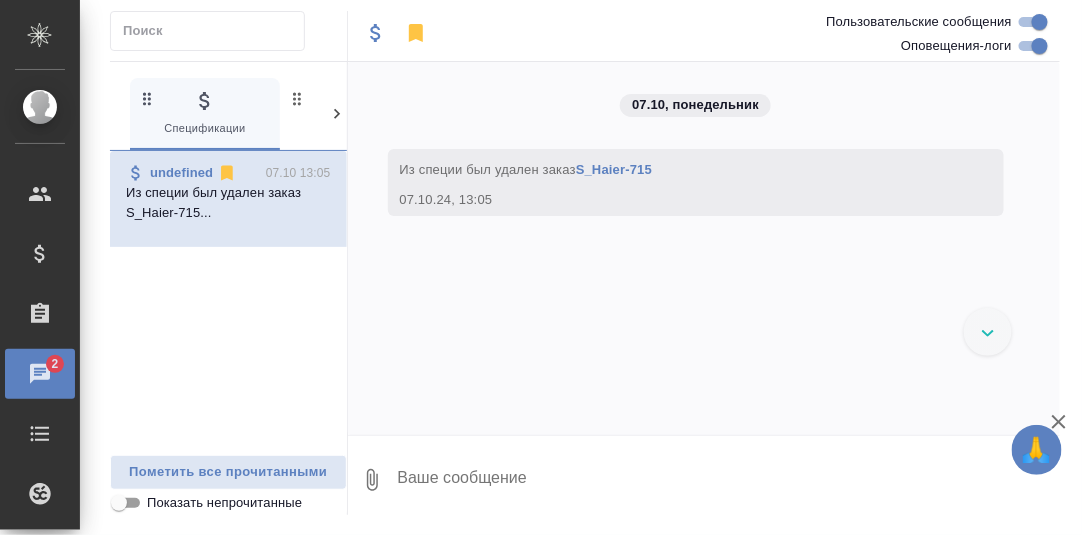 click 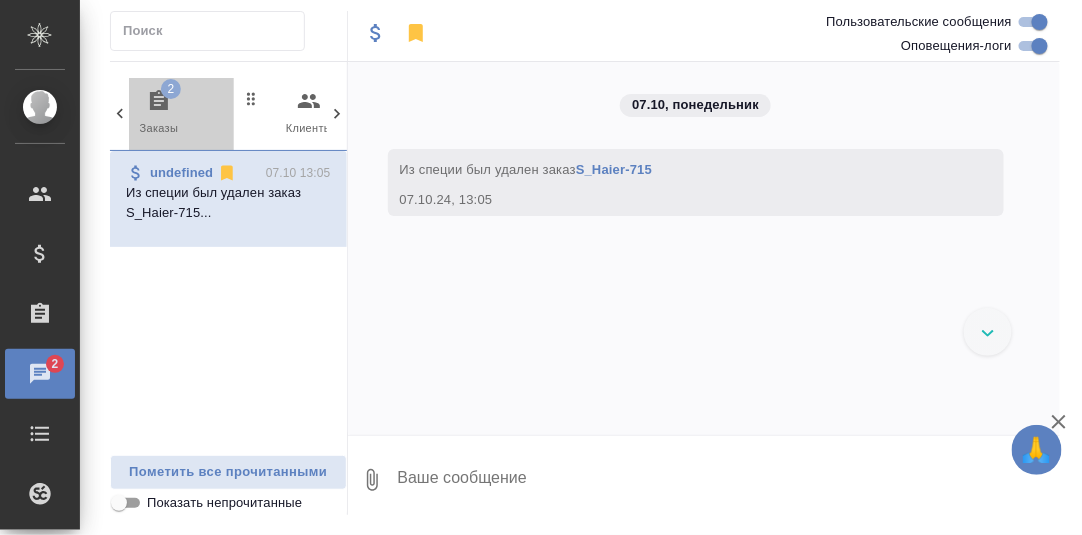 click 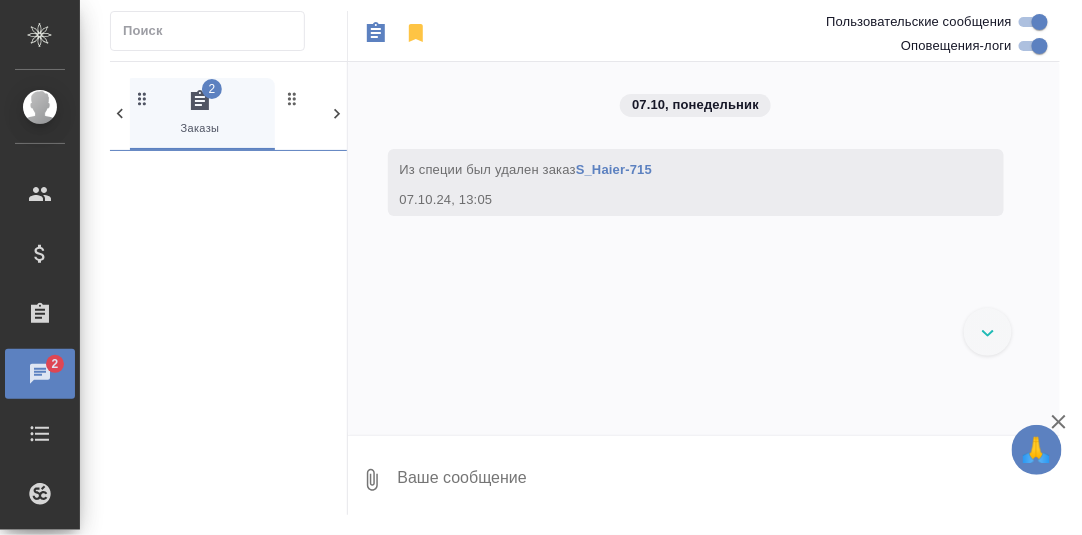 scroll, scrollTop: 0, scrollLeft: 149, axis: horizontal 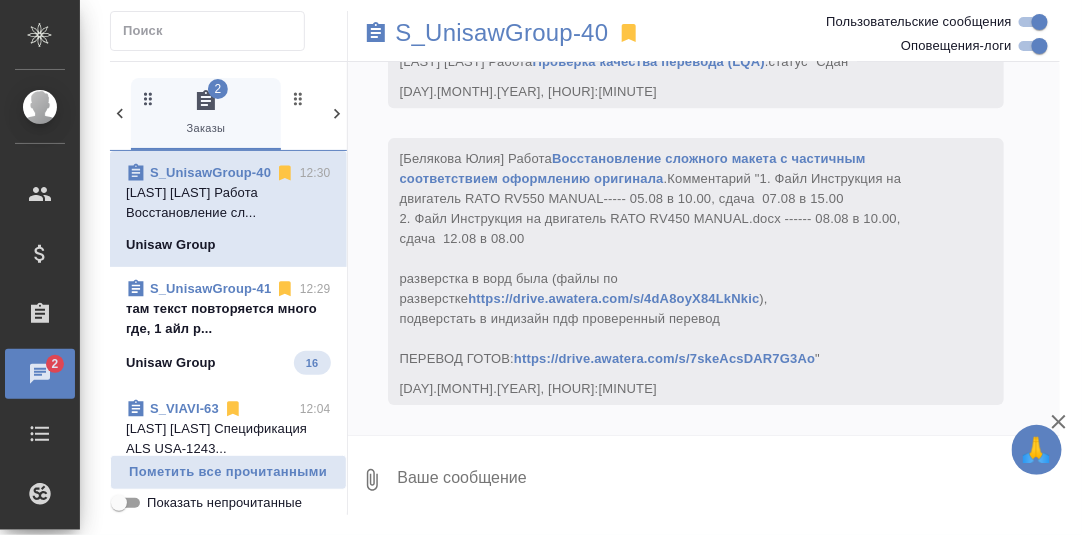 drag, startPoint x: 208, startPoint y: 362, endPoint x: 222, endPoint y: 360, distance: 14.142136 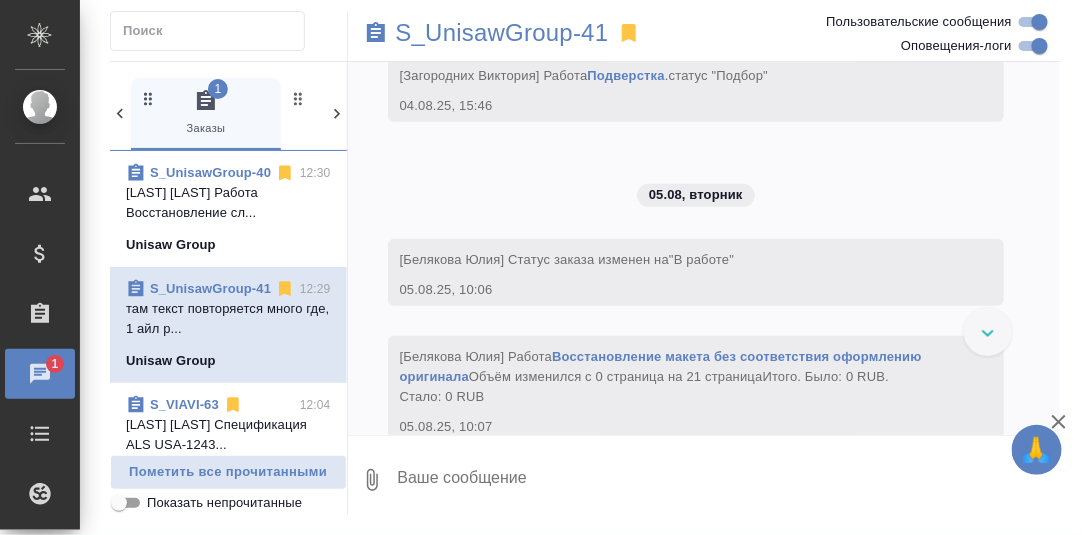 scroll, scrollTop: 5819, scrollLeft: 0, axis: vertical 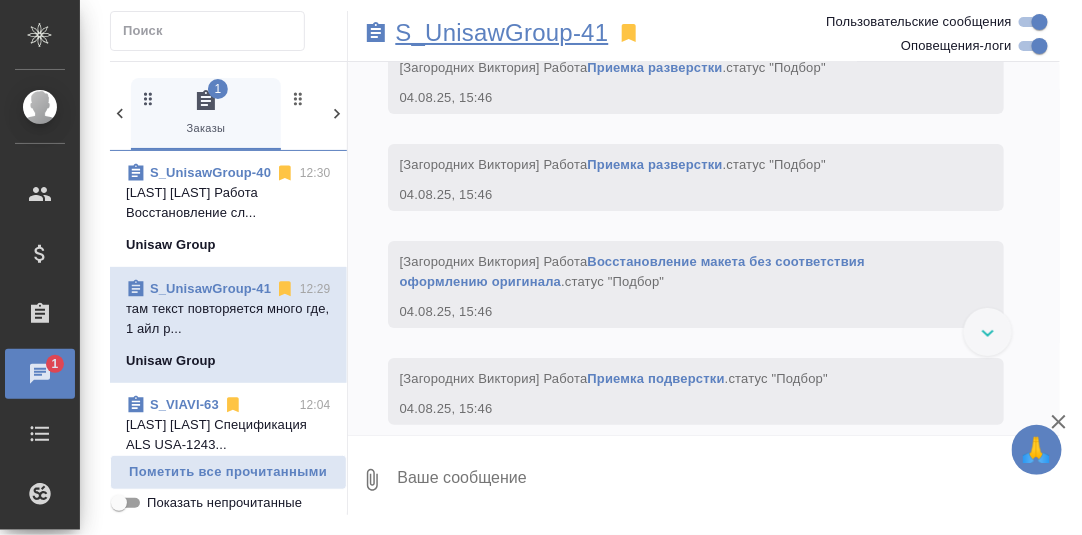 click on "S_UnisawGroup-41" at bounding box center (502, 33) 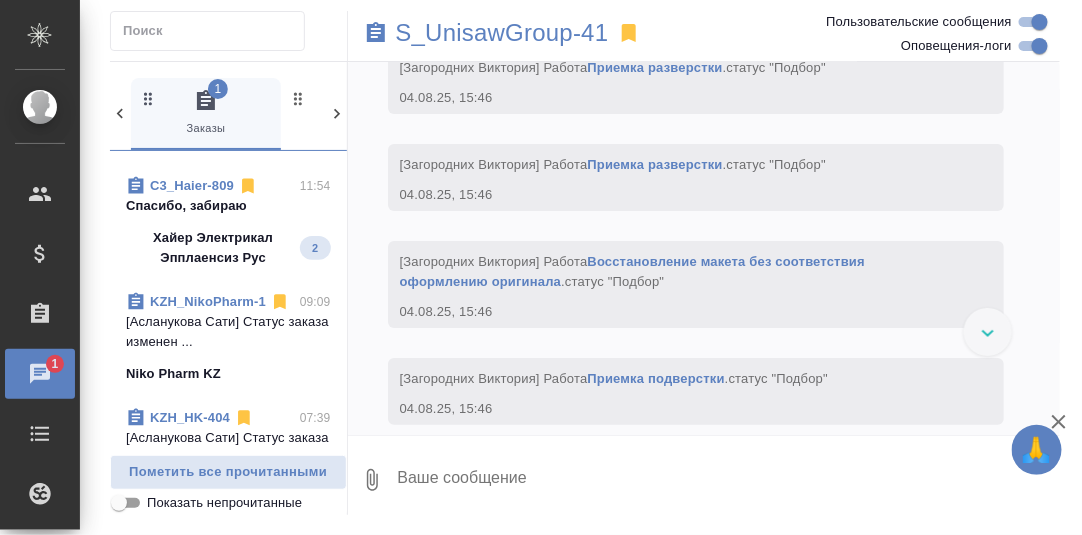 scroll, scrollTop: 499, scrollLeft: 0, axis: vertical 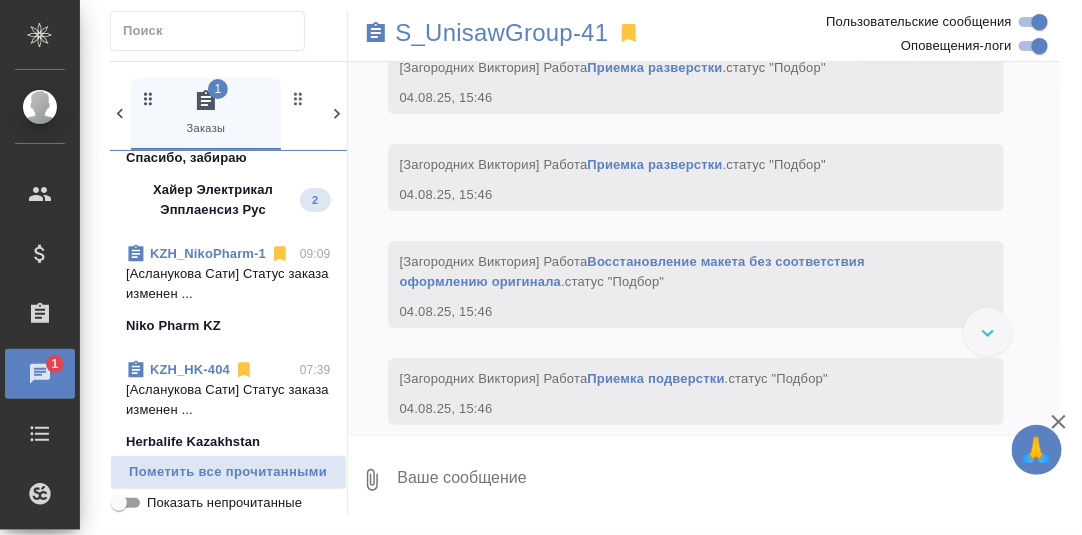 click on "C3_Haier-809 11:54 Спасибо, забираю Хайер Электрикал Эпплаенсиз Рус 2" at bounding box center (228, 174) 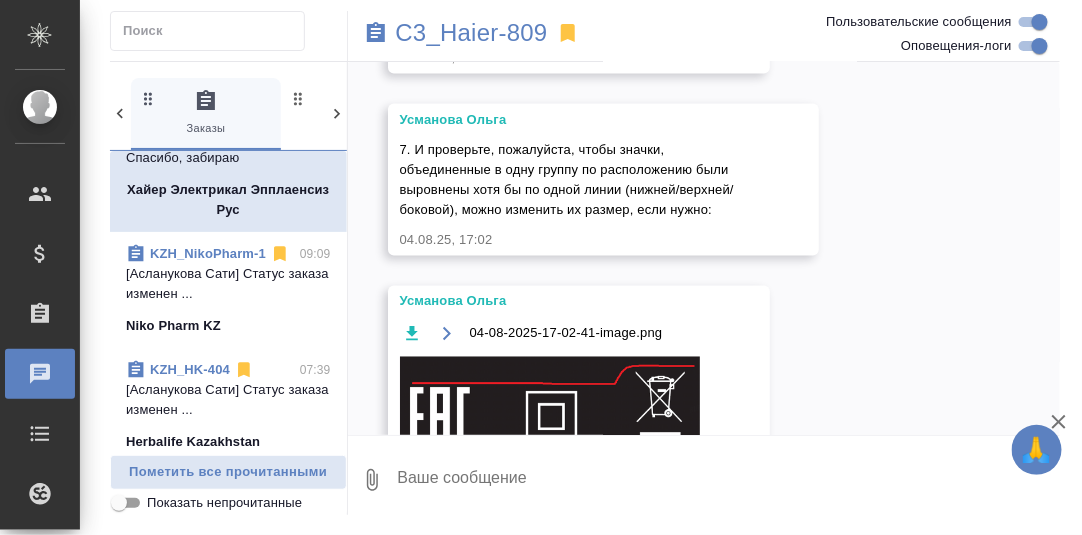 scroll, scrollTop: 53653, scrollLeft: 0, axis: vertical 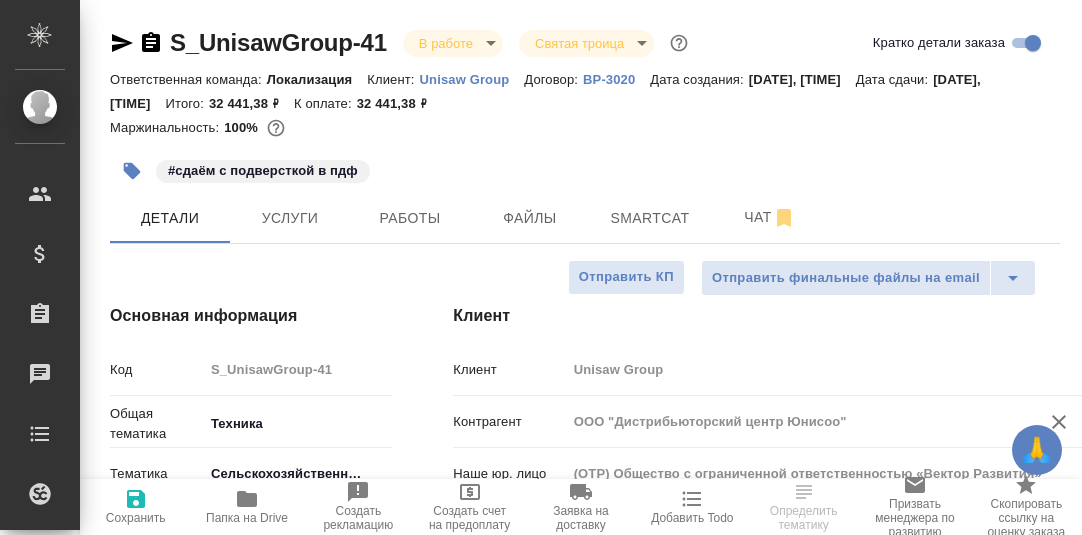 select on "RU" 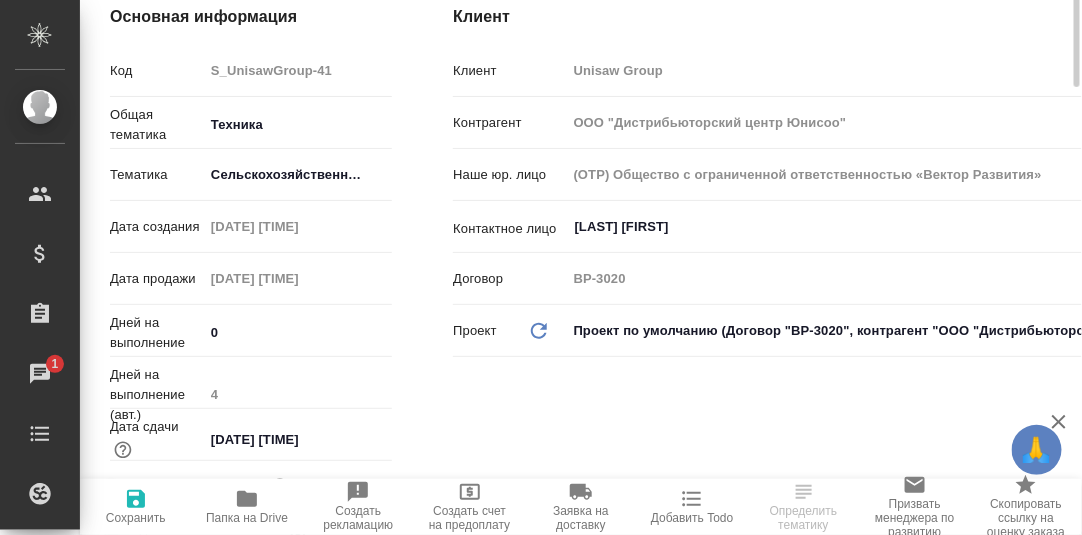 scroll, scrollTop: 0, scrollLeft: 0, axis: both 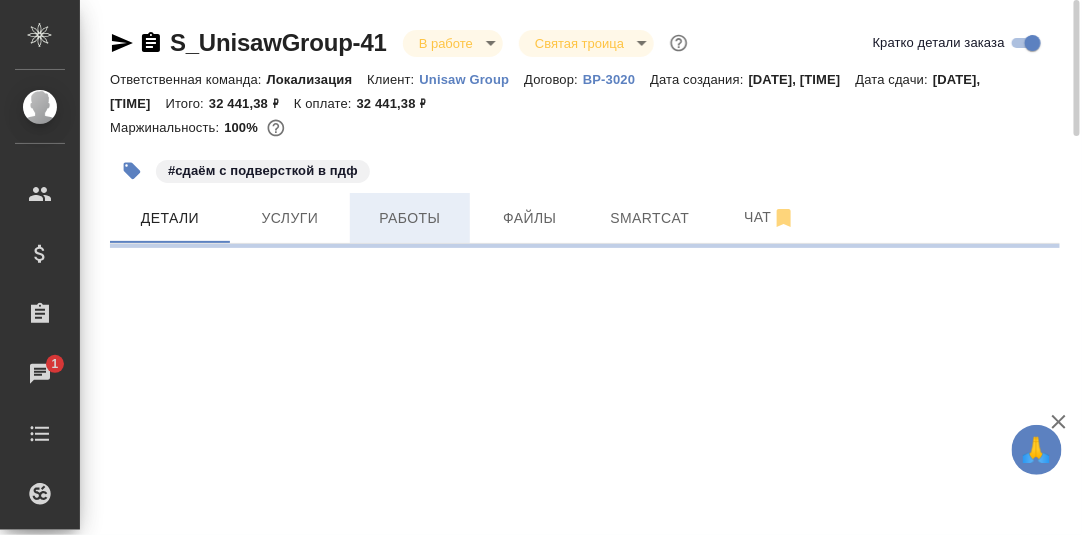 select on "RU" 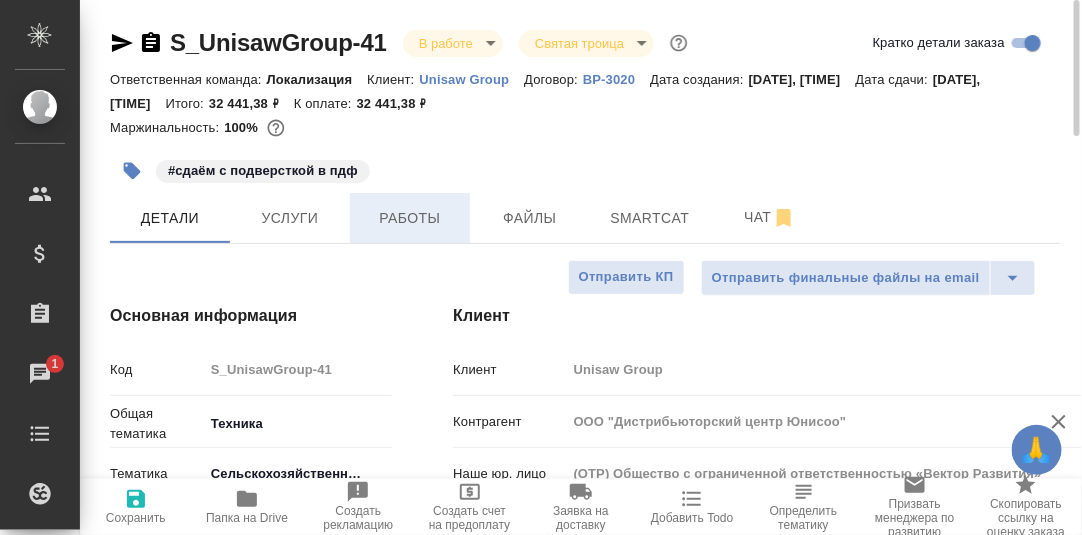 type on "x" 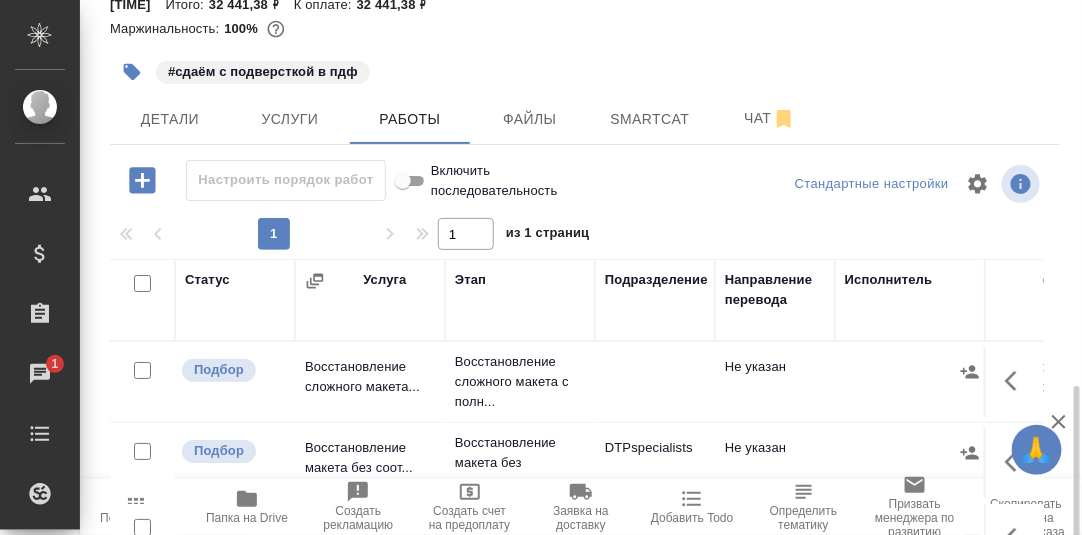 scroll, scrollTop: 324, scrollLeft: 0, axis: vertical 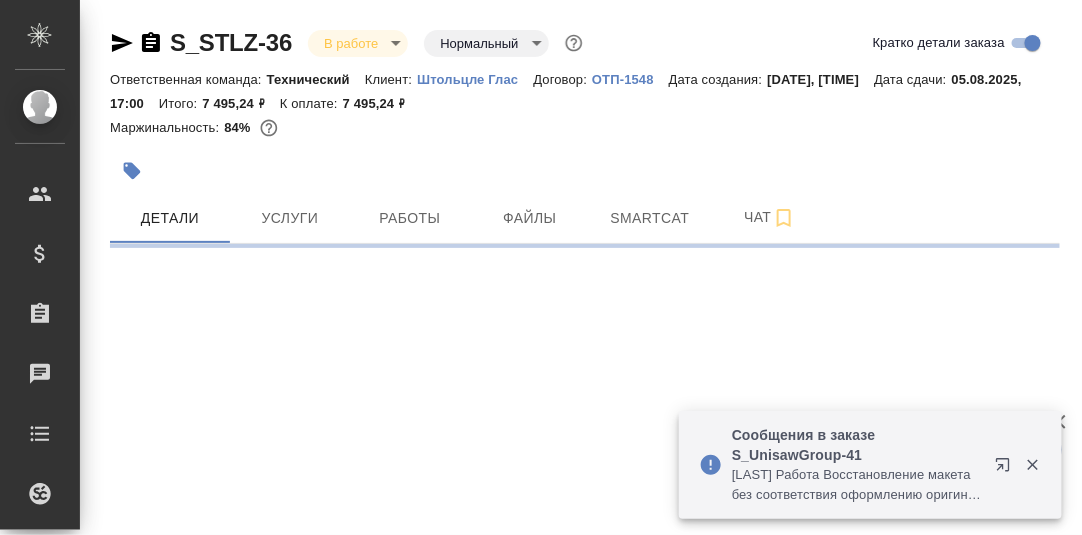 select on "RU" 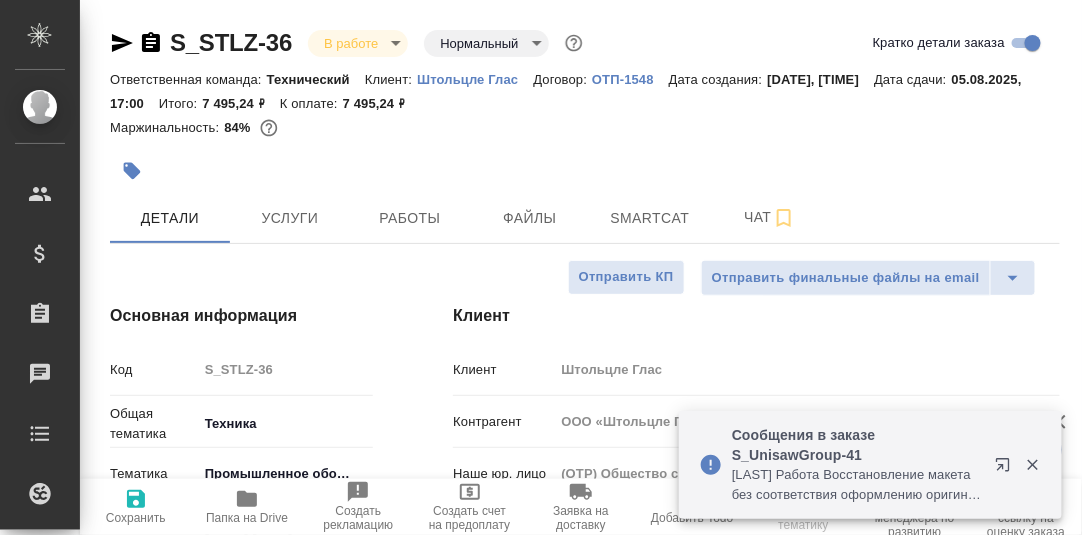 type on "x" 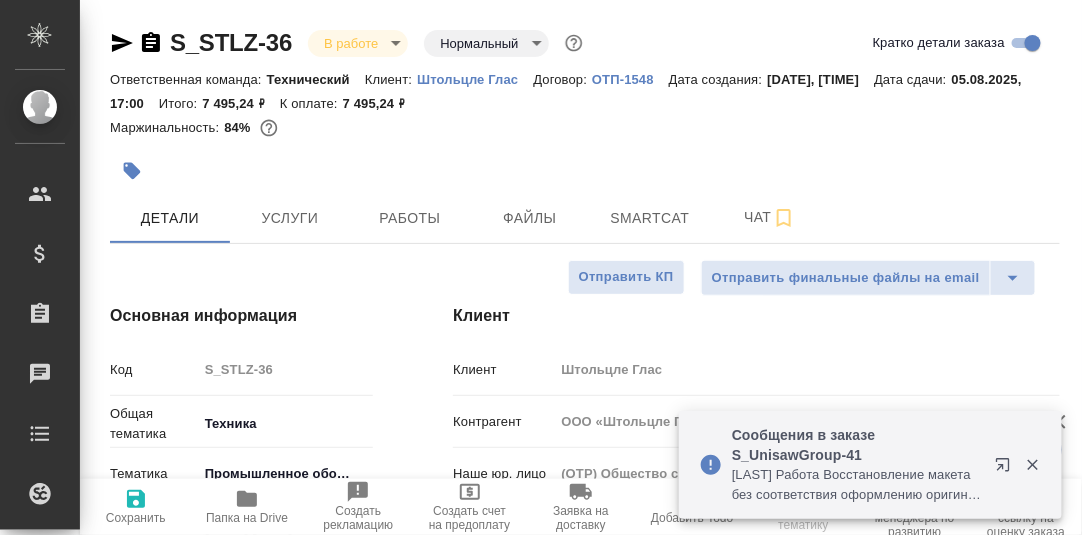 type on "x" 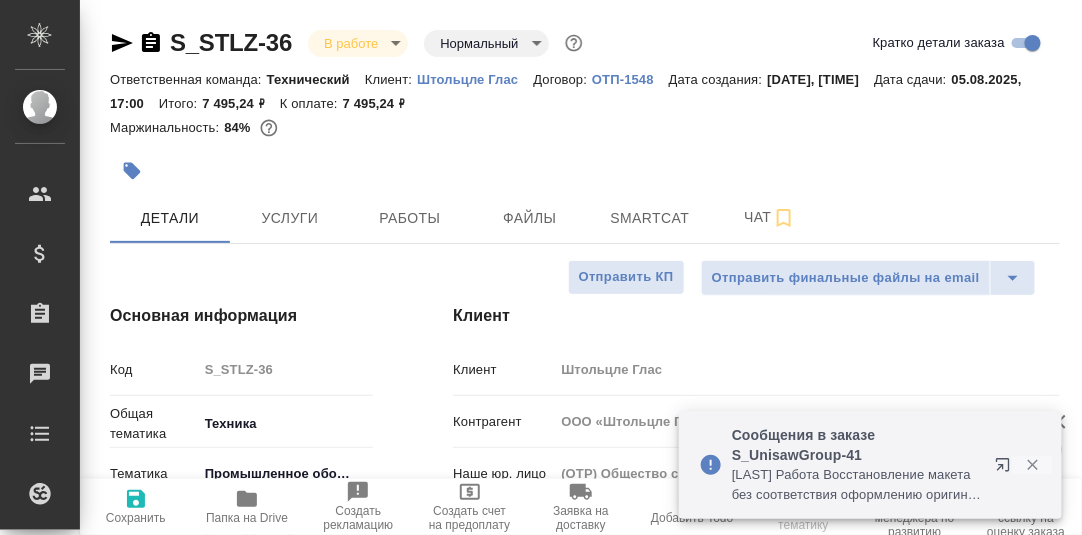 drag, startPoint x: 1037, startPoint y: 465, endPoint x: 763, endPoint y: 352, distance: 296.38657 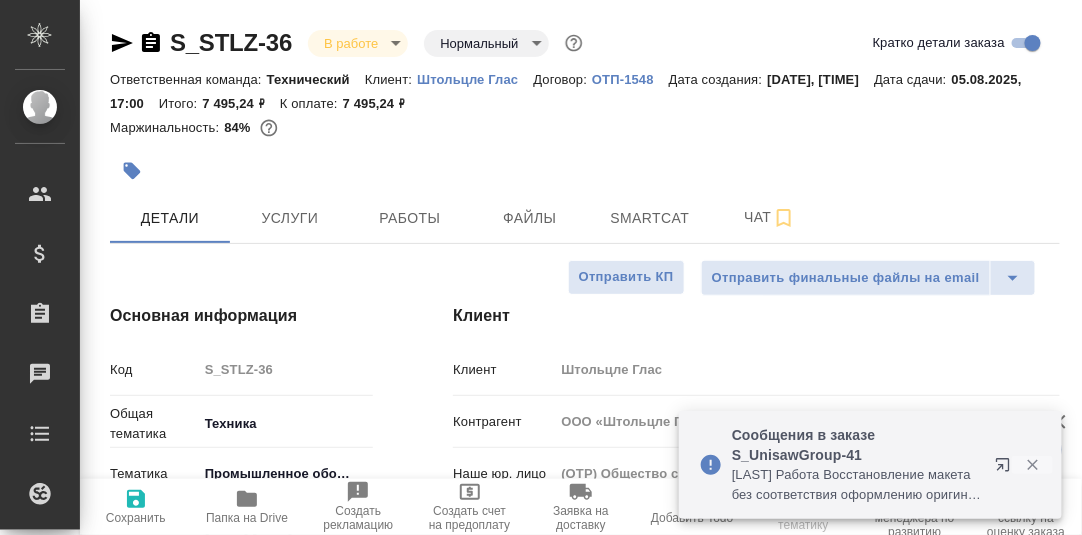 click 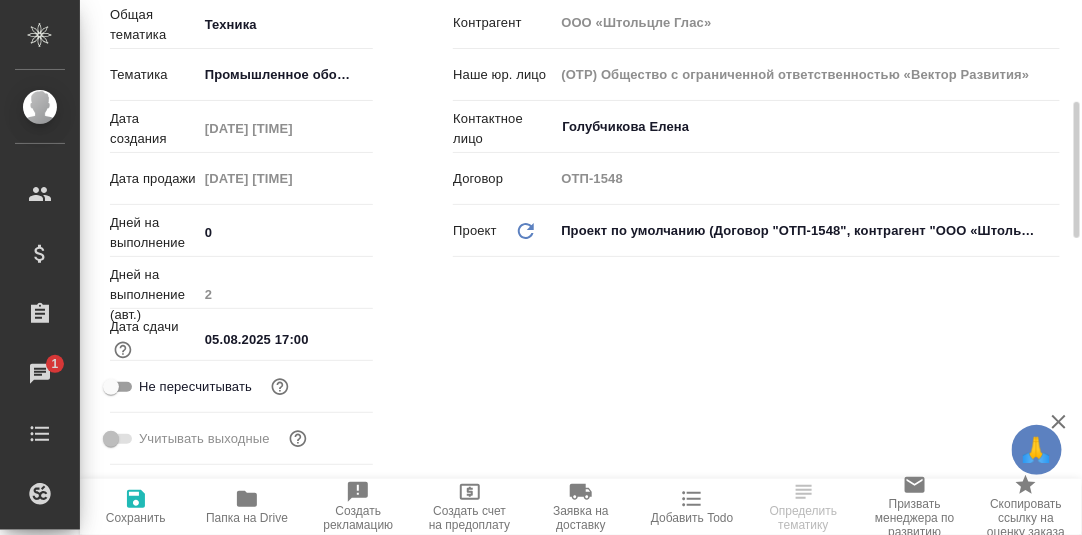 scroll, scrollTop: 0, scrollLeft: 0, axis: both 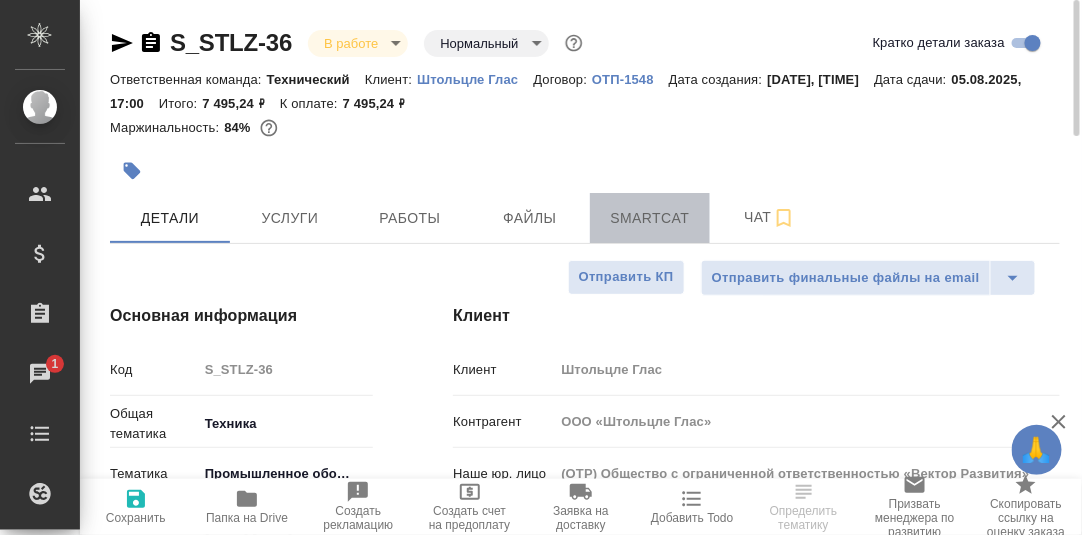 click on "Smartcat" at bounding box center [650, 218] 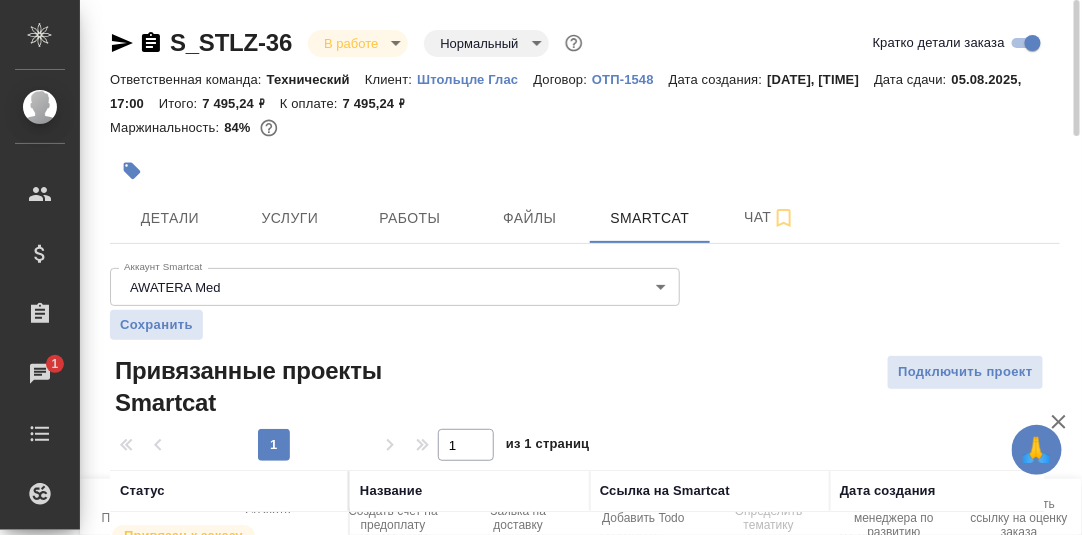 scroll, scrollTop: 114, scrollLeft: 0, axis: vertical 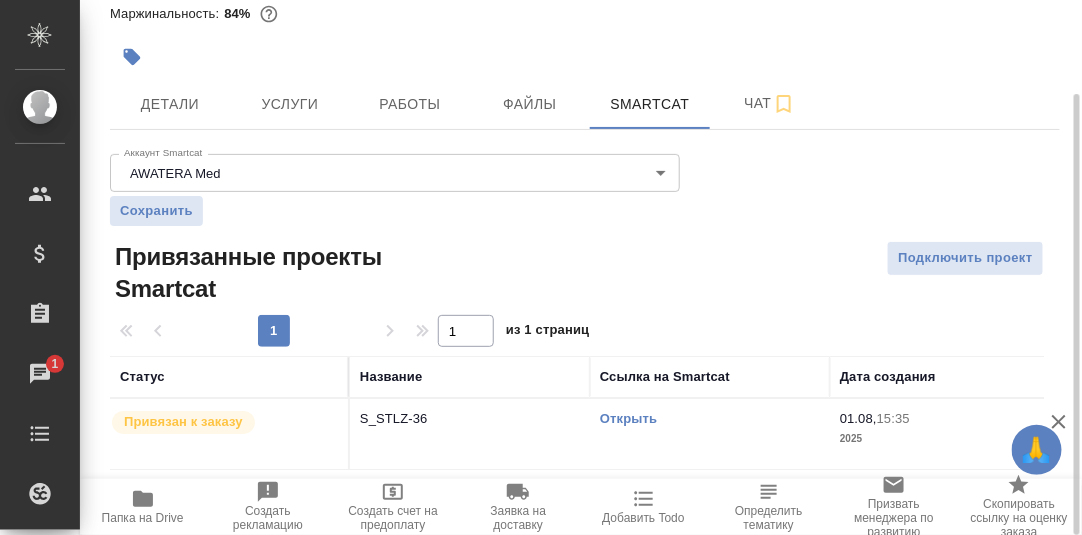 click on "Открыть" at bounding box center [628, 418] 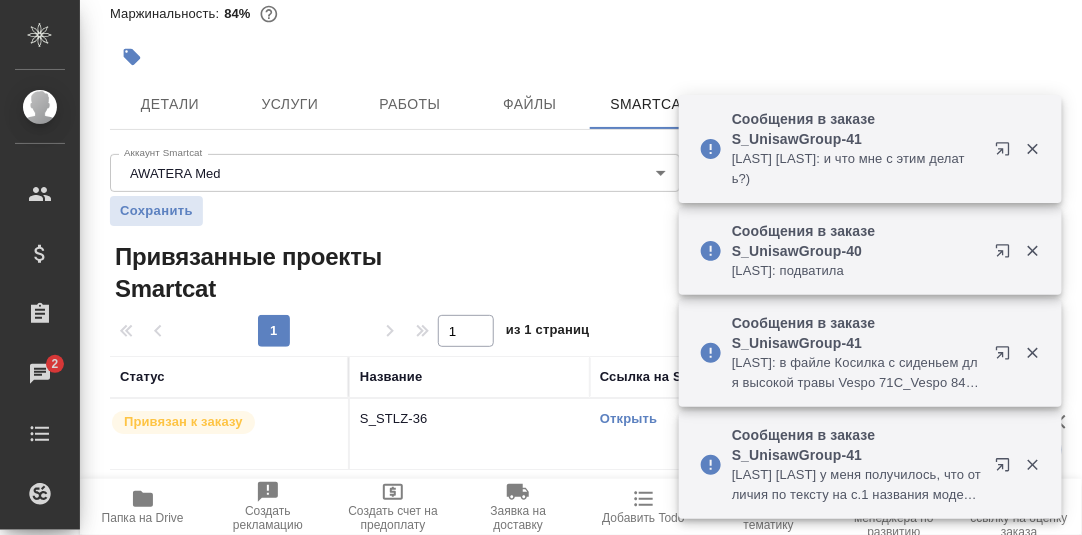 click 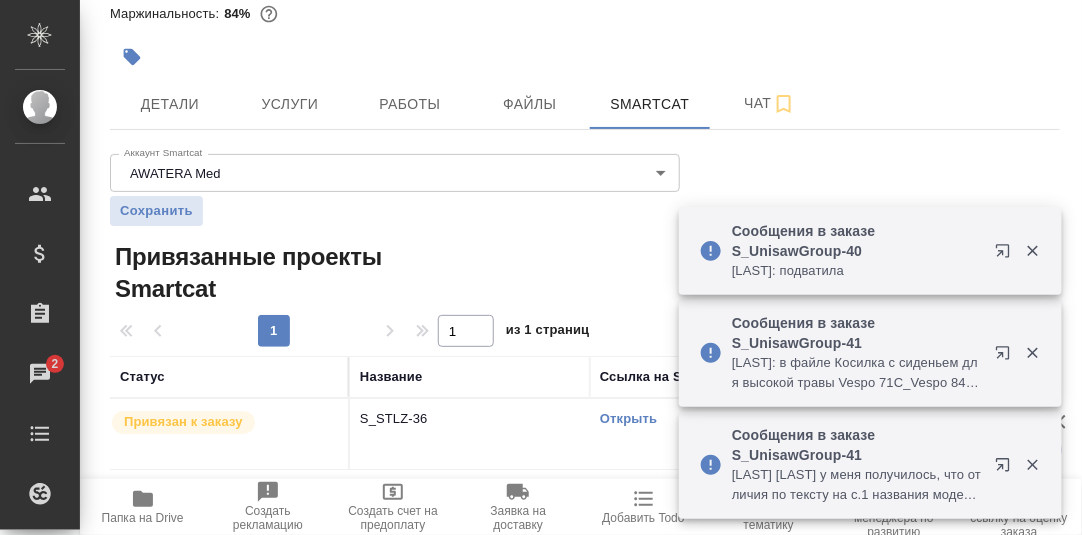drag, startPoint x: 1030, startPoint y: 248, endPoint x: 1039, endPoint y: 276, distance: 29.410883 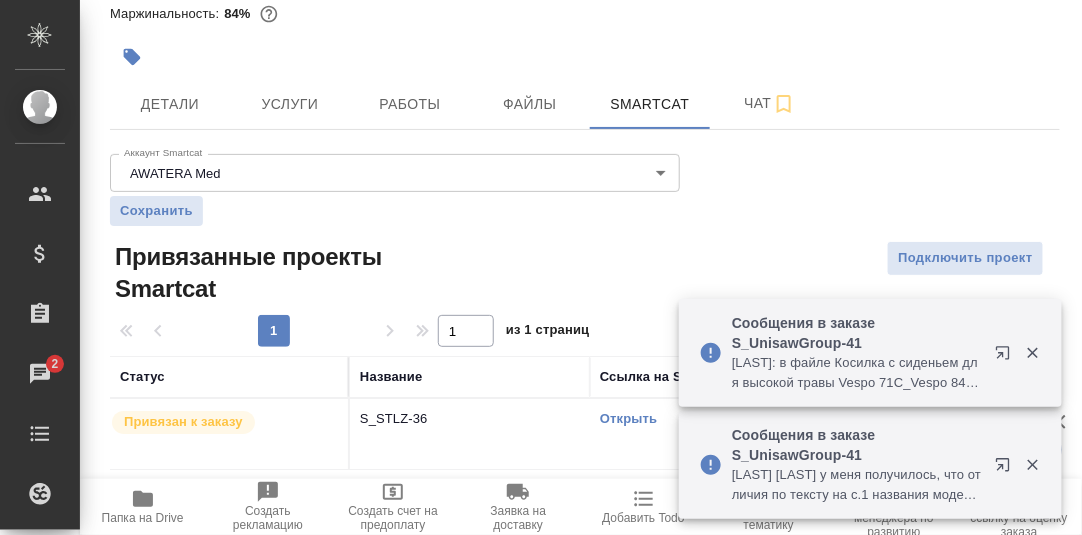 drag, startPoint x: 1037, startPoint y: 352, endPoint x: 1044, endPoint y: 390, distance: 38.63936 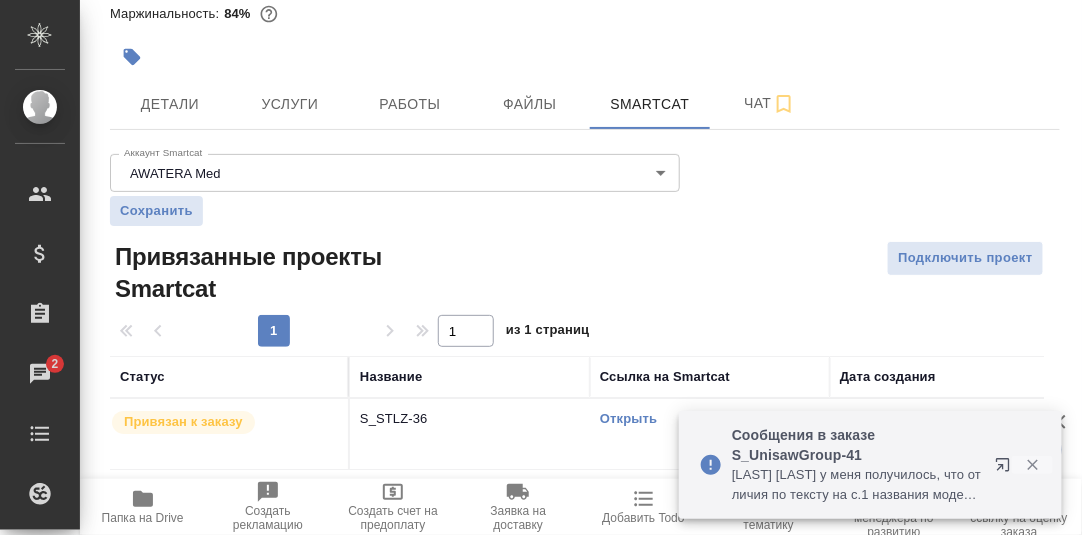 click 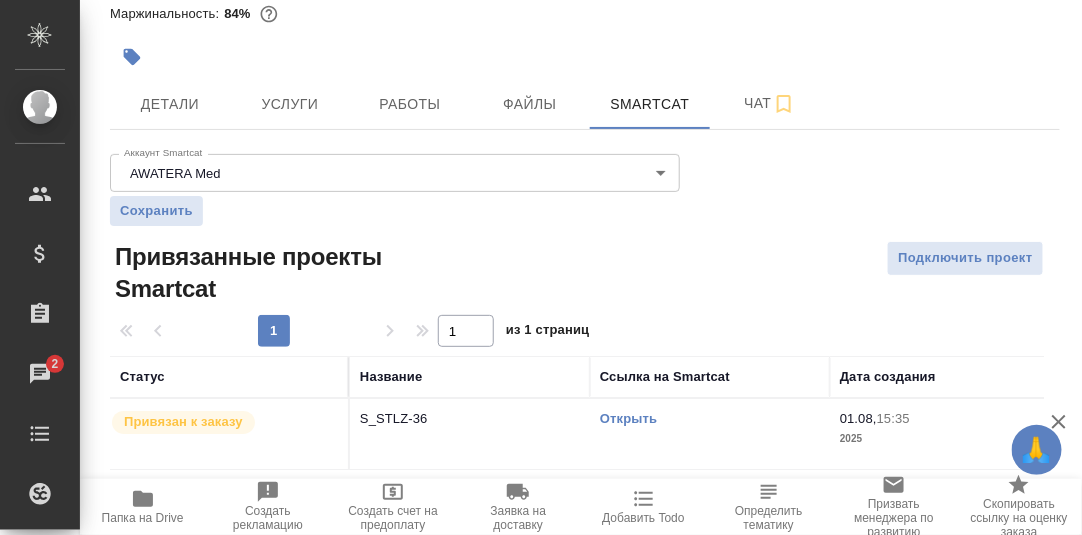 scroll, scrollTop: 14, scrollLeft: 0, axis: vertical 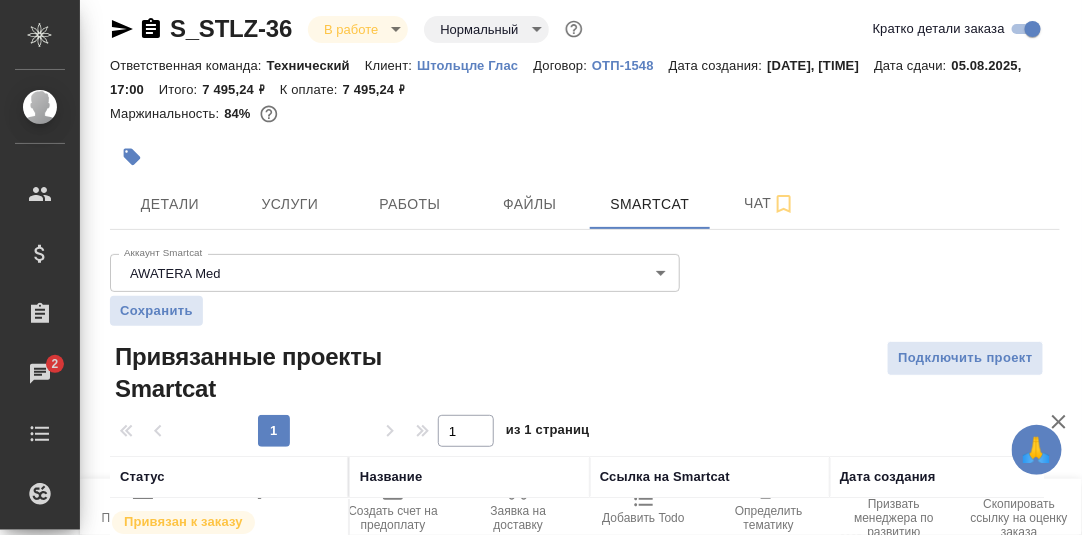 click on "Детали Услуги Работы Файлы Smartcat Чат" at bounding box center (585, 204) 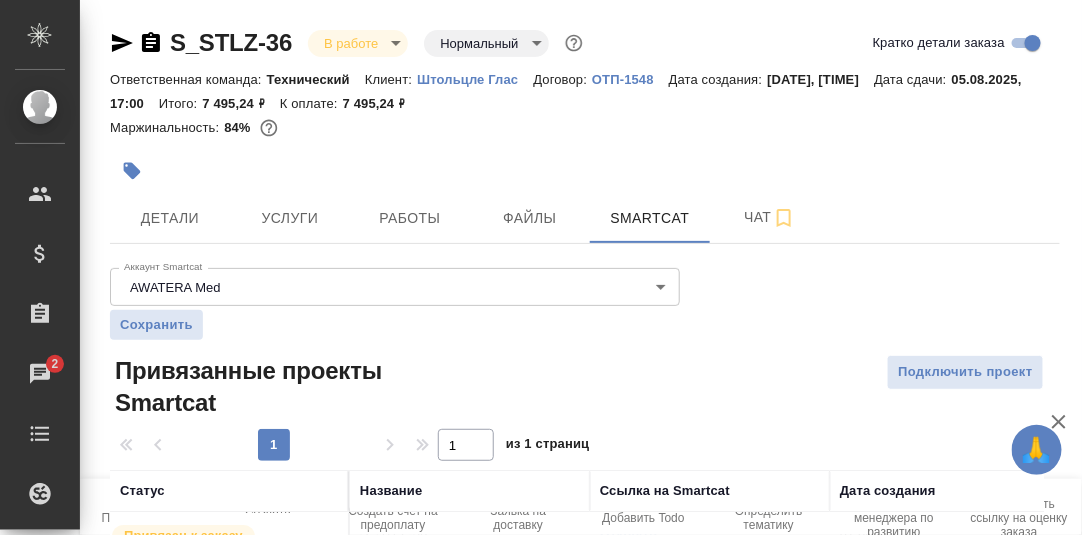 scroll, scrollTop: 114, scrollLeft: 0, axis: vertical 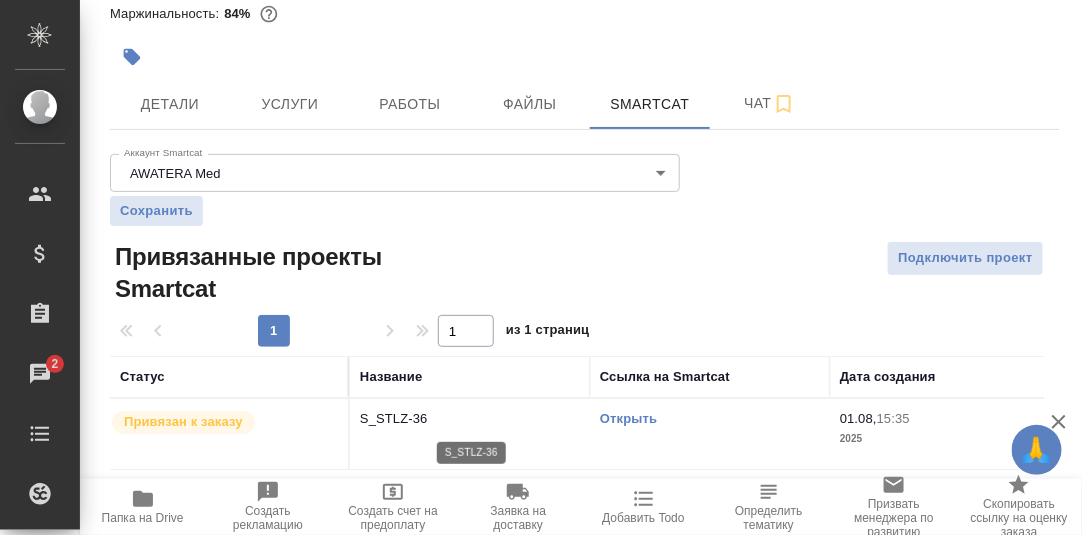 click on "S_STLZ-36" at bounding box center [470, 419] 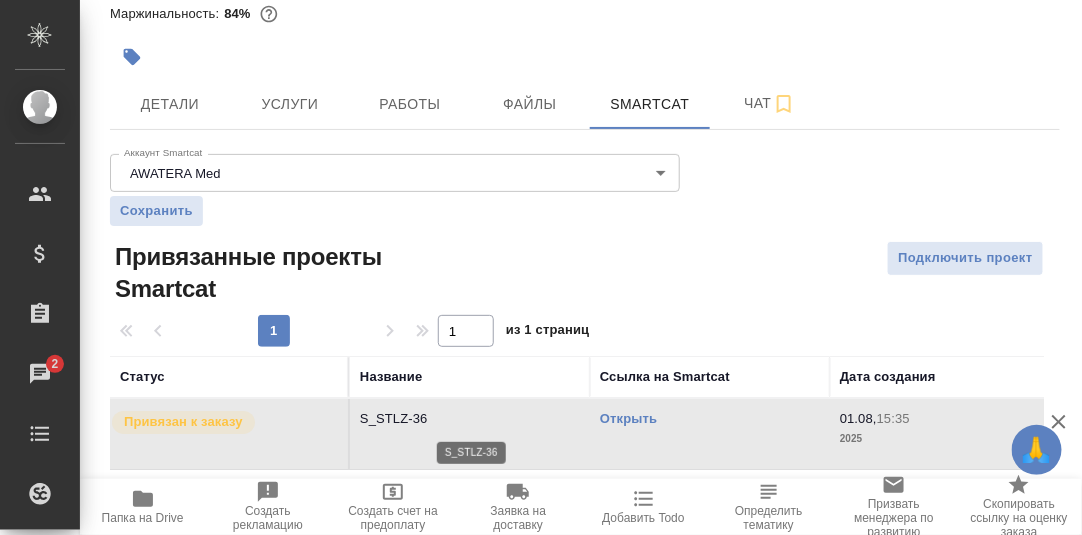 click on "S_STLZ-36" at bounding box center [470, 419] 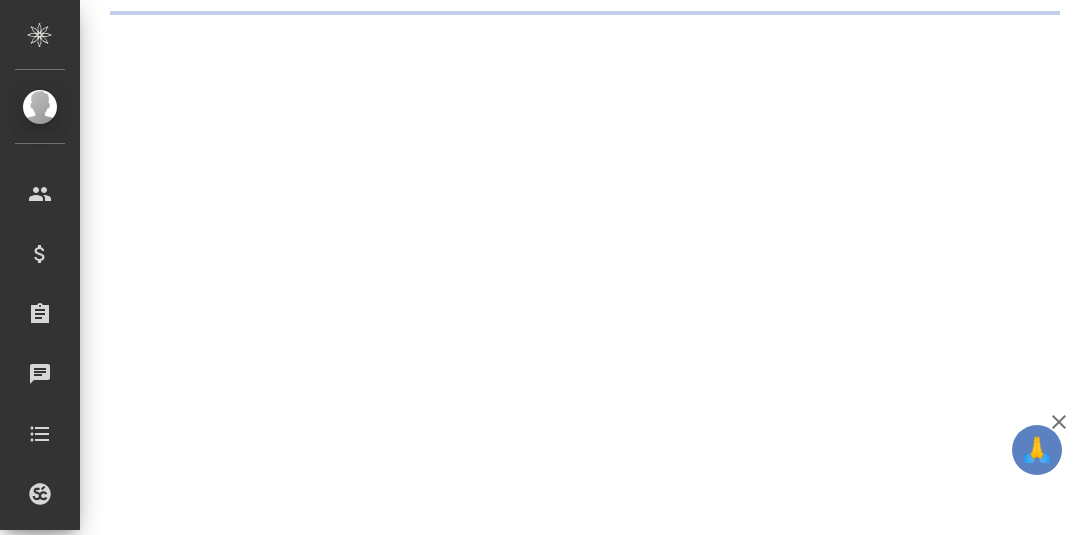 scroll, scrollTop: 0, scrollLeft: 0, axis: both 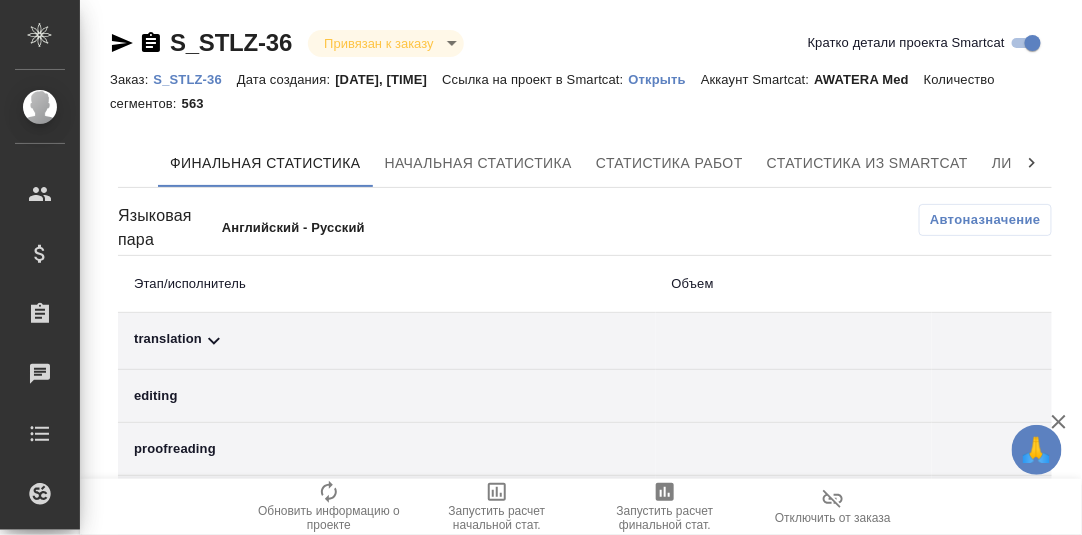 click 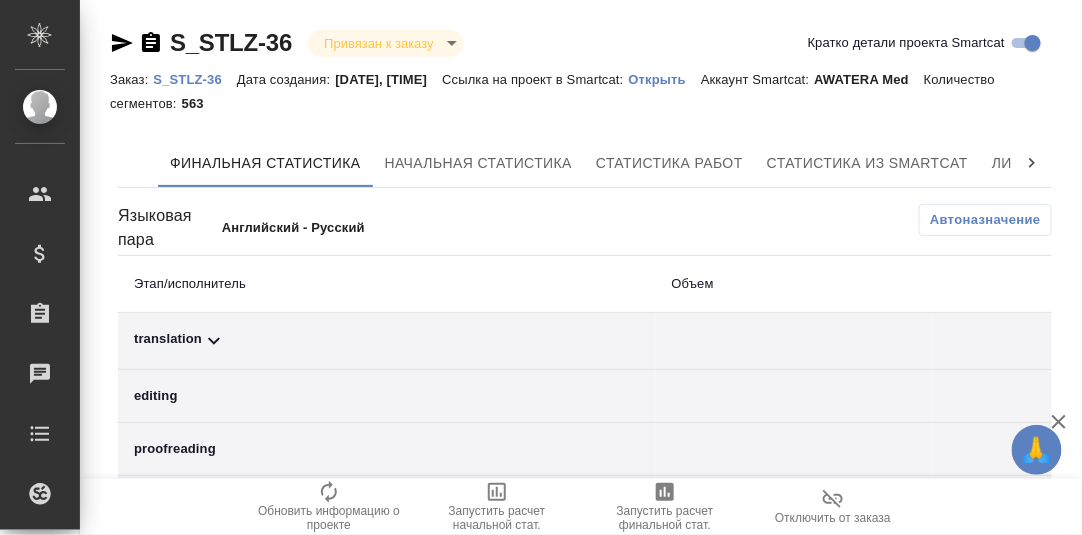 scroll, scrollTop: 0, scrollLeft: 583, axis: horizontal 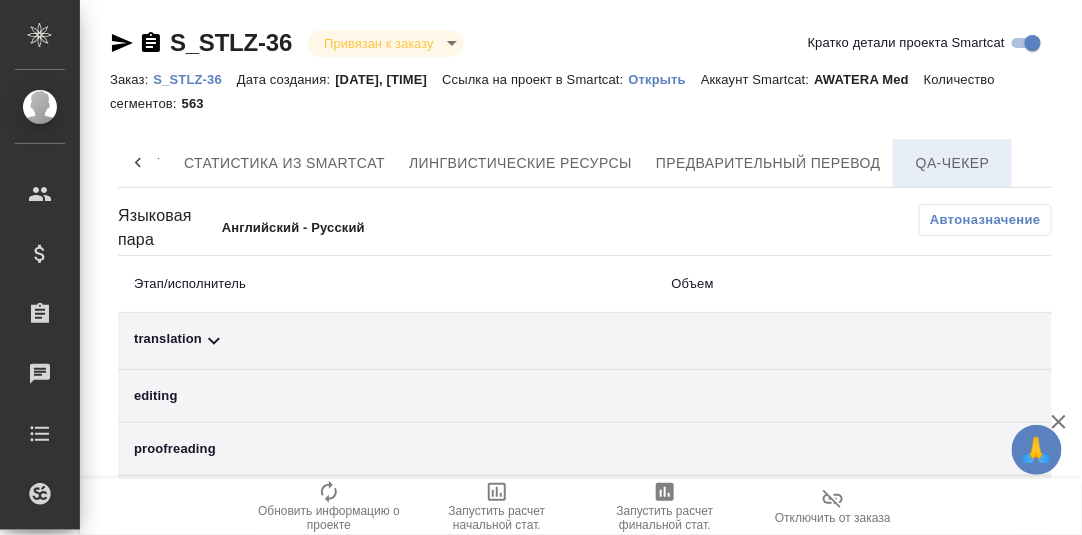 click on "QA-чекер" at bounding box center (953, 163) 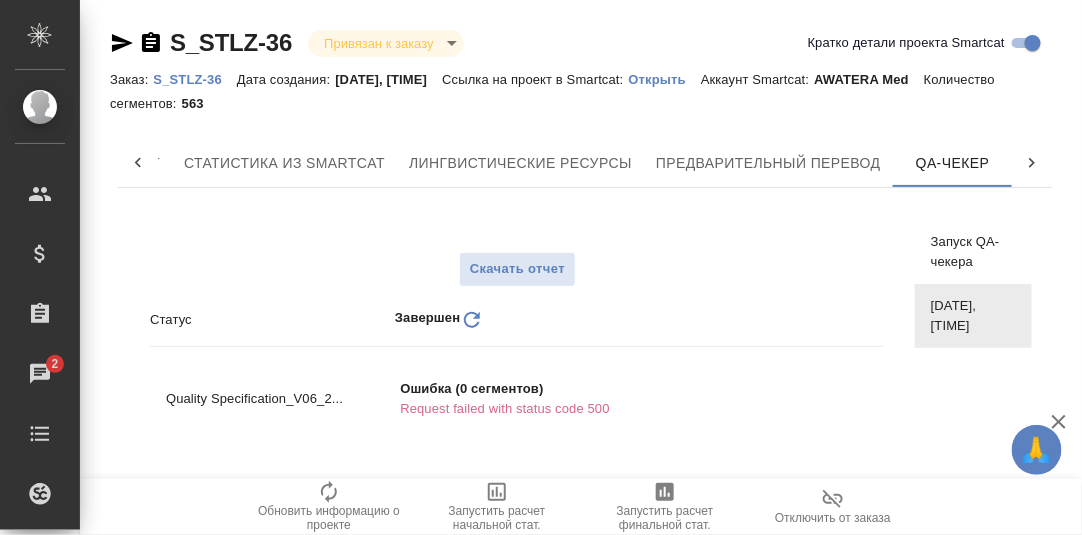 click on "Quality Specification_V06_2... Ошибка (0 сегментов) Request failed with status code 500" at bounding box center [517, 396] 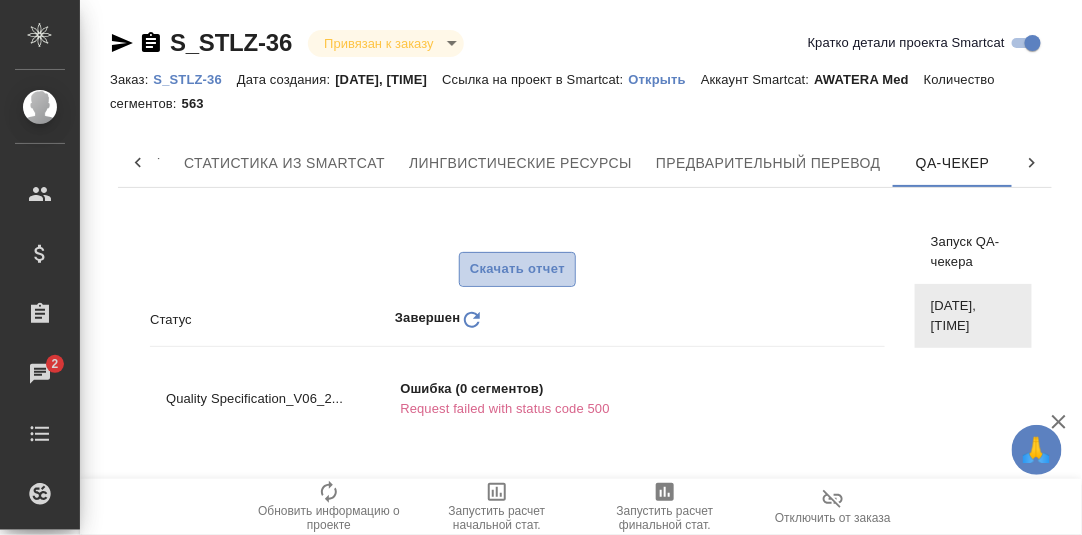 click on "Скачать отчет" at bounding box center [517, 269] 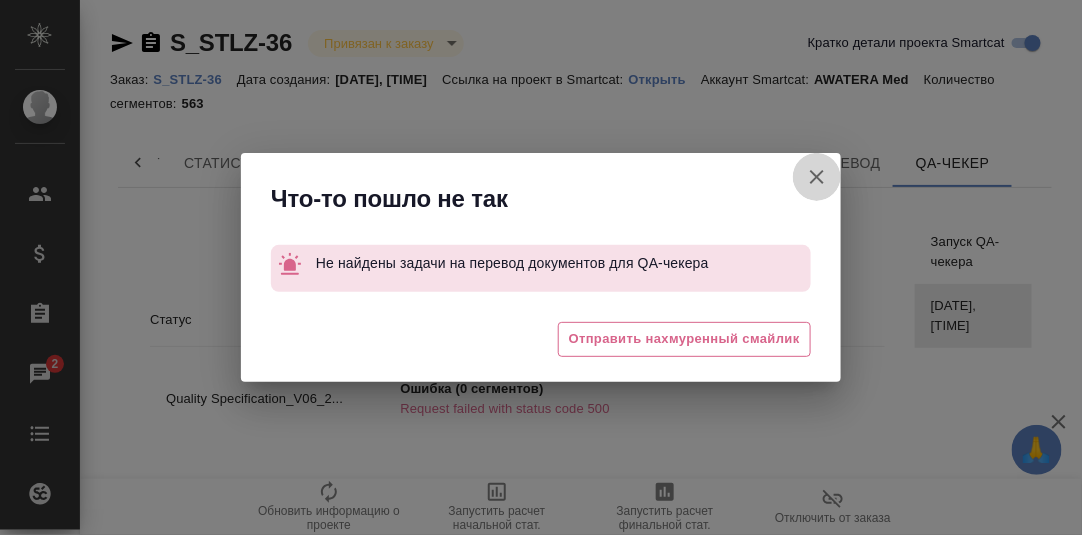click 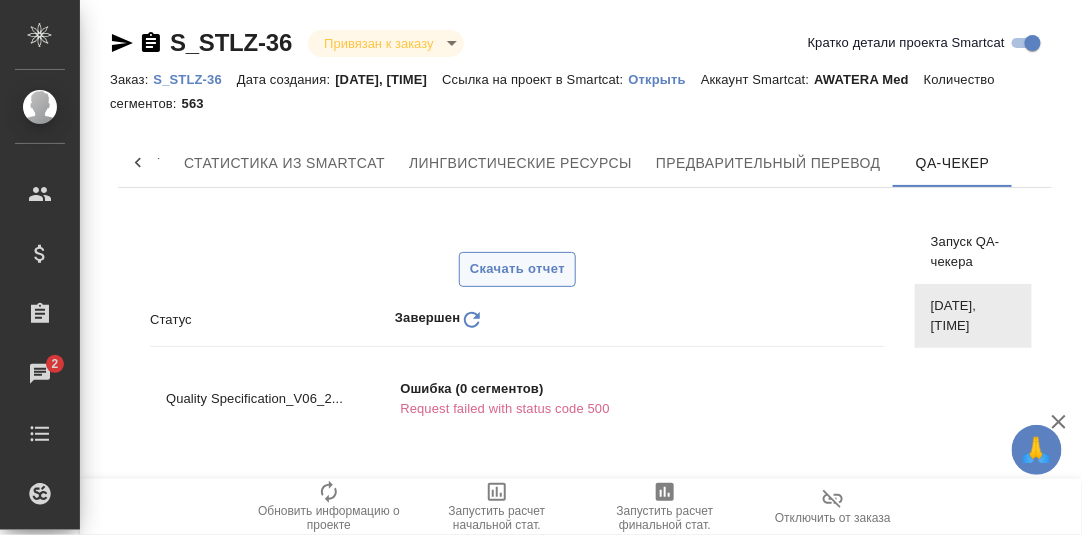 click on "Скачать отчет" at bounding box center (517, 269) 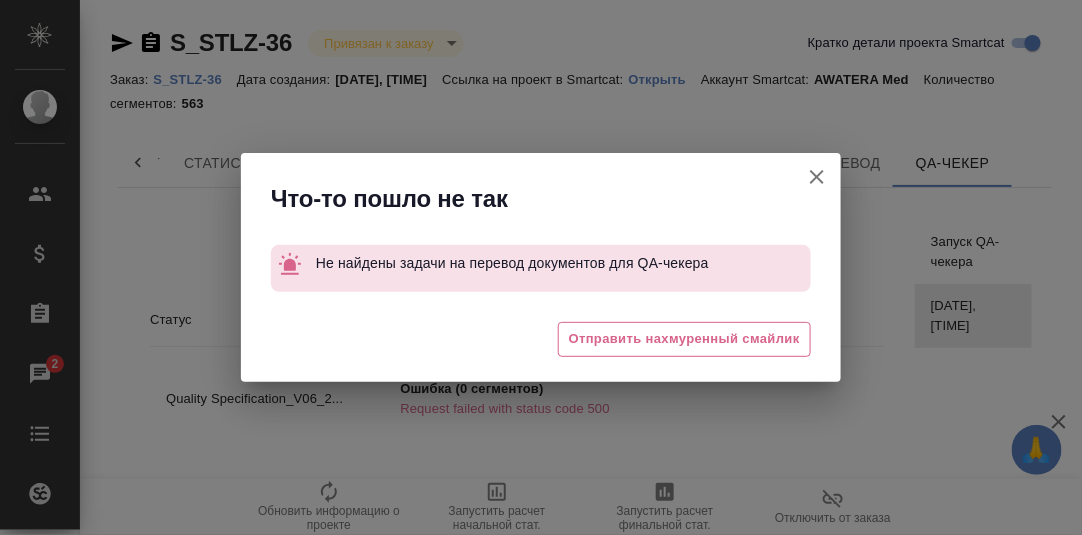 click 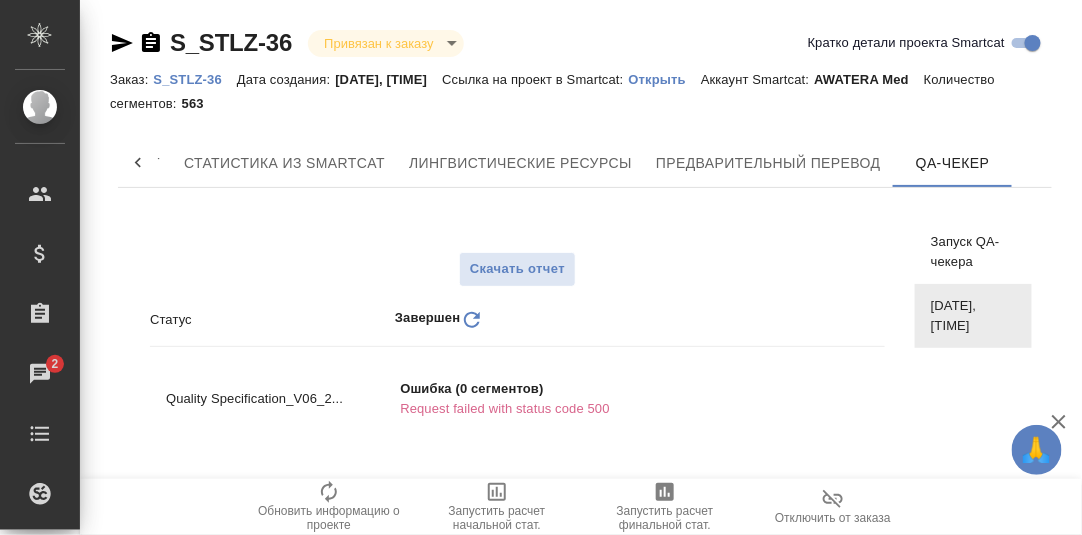 click on "Request failed with status code 500" at bounding box center [546, 409] 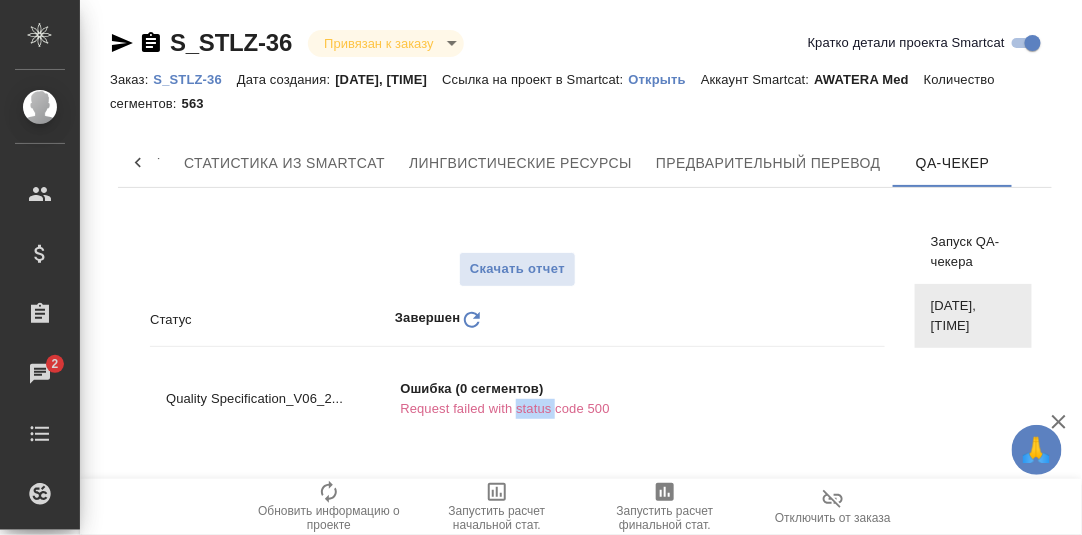 click on "Request failed with status code 500" at bounding box center (546, 409) 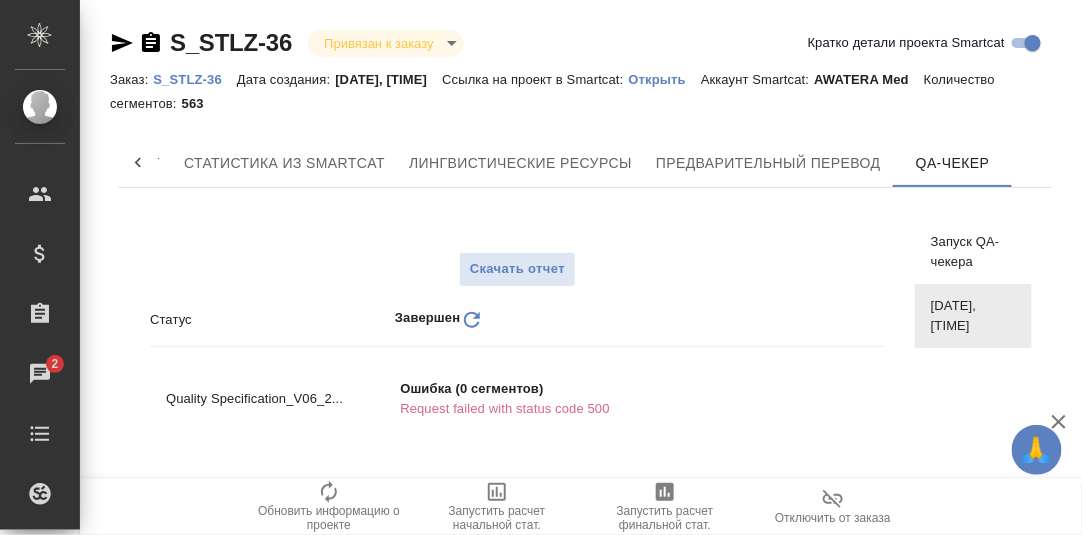 click on "Скачать отчет Статус Завершен Обновить Quality Specification_V06_2... Ошибка (0 сегментов) Request failed with status code 500" at bounding box center [517, 329] 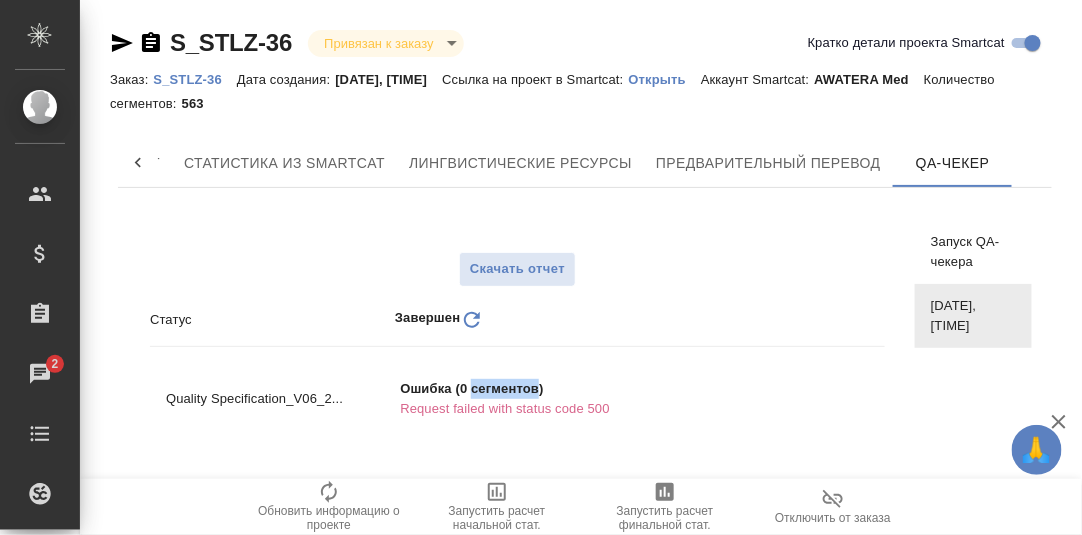 click on "Ошибка (0 сегментов)" at bounding box center (546, 389) 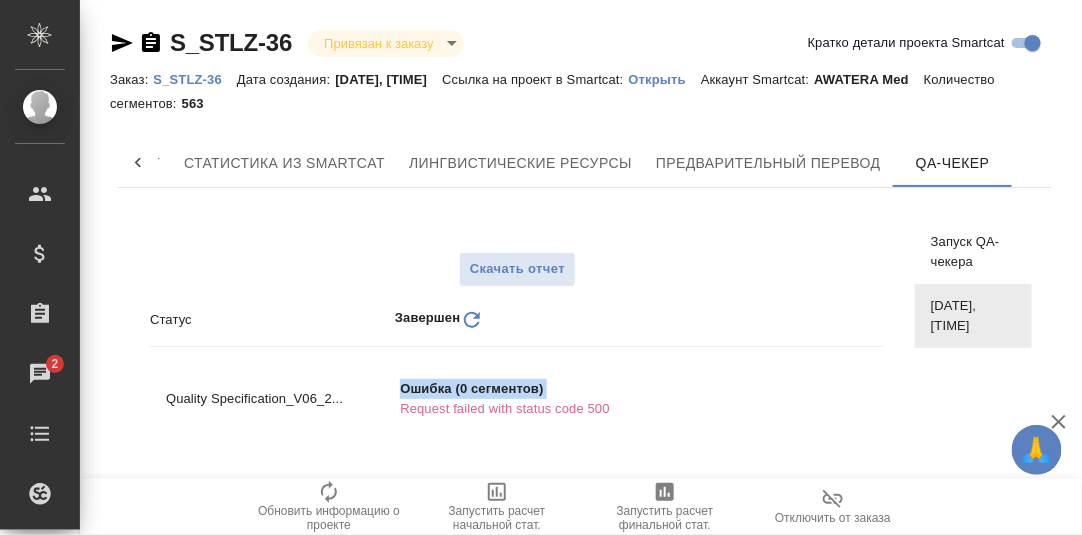 click on "Ошибка (0 сегментов)" at bounding box center [546, 389] 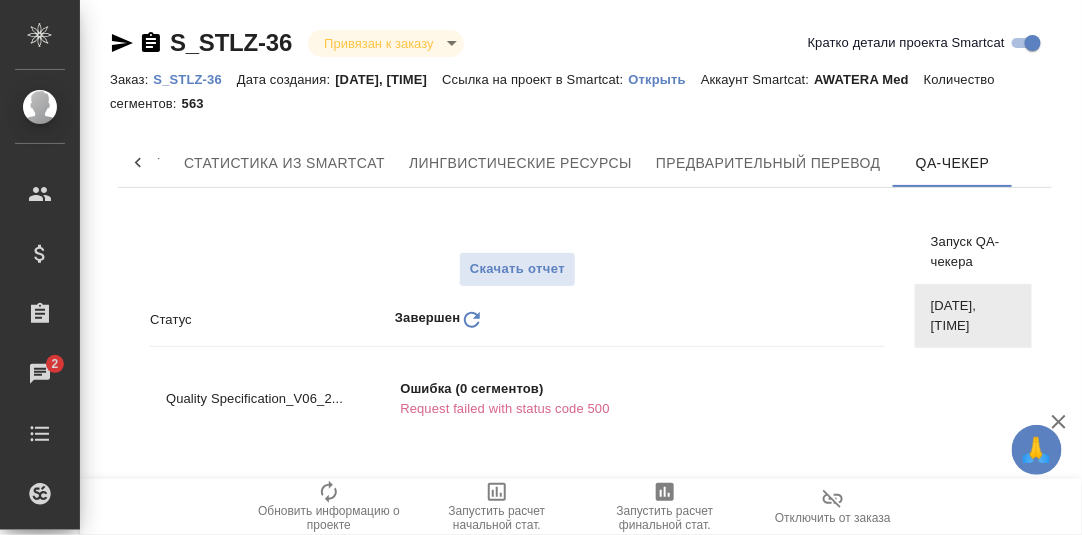 click on "Request failed with status code 500" at bounding box center (546, 409) 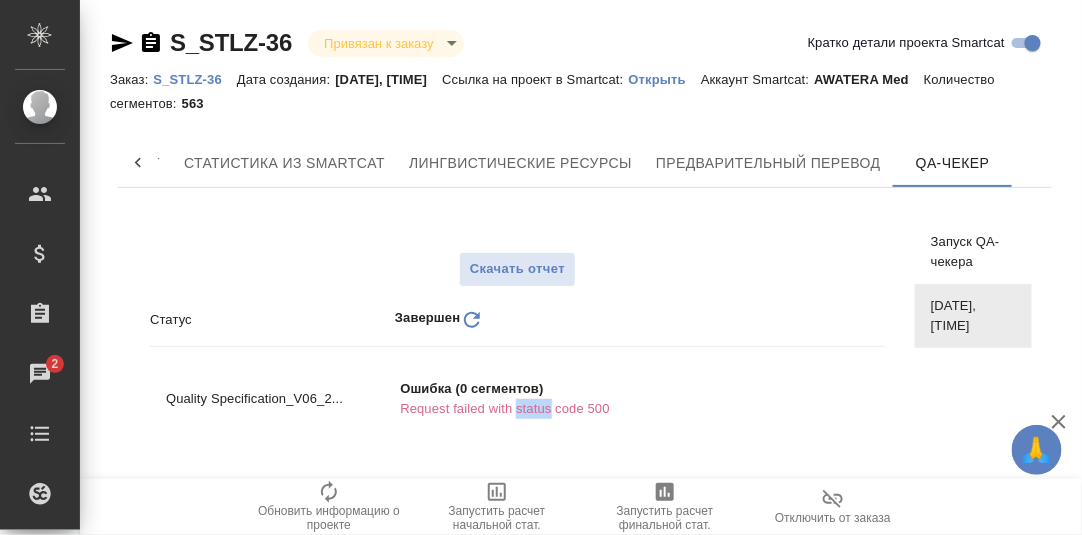 click on "Request failed with status code 500" at bounding box center [546, 409] 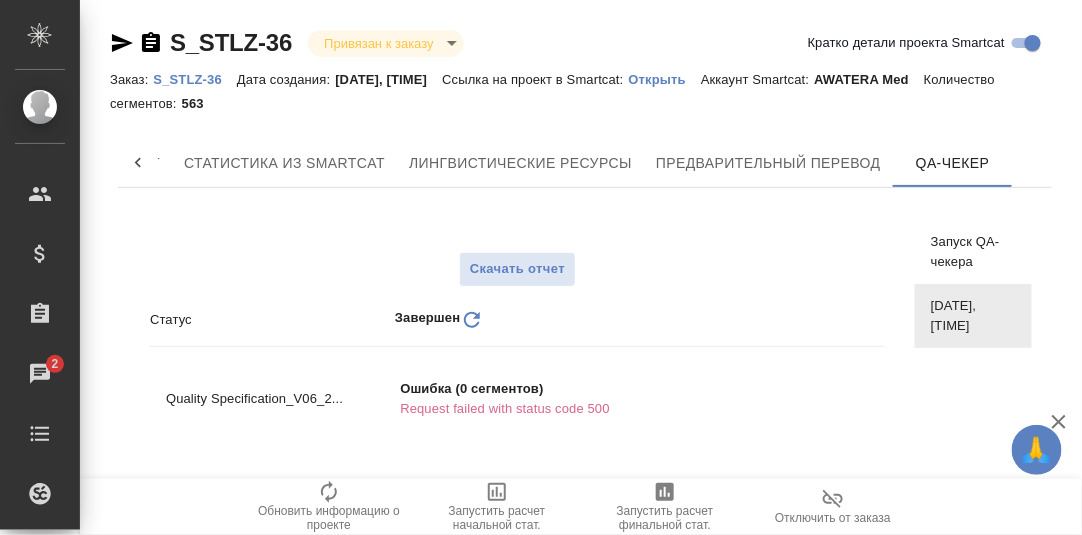 drag, startPoint x: 524, startPoint y: 406, endPoint x: 694, endPoint y: 410, distance: 170.04706 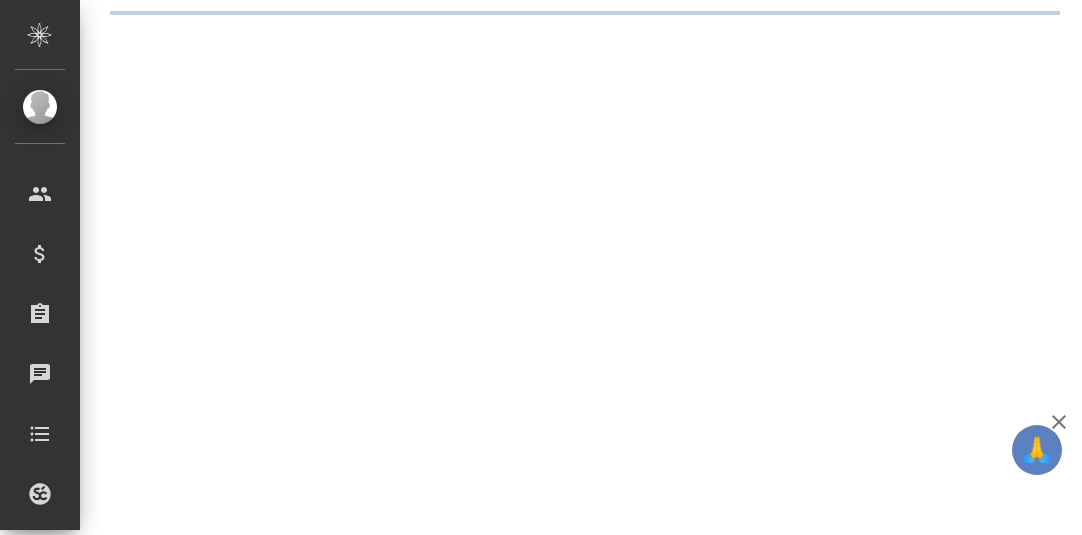 scroll, scrollTop: 0, scrollLeft: 0, axis: both 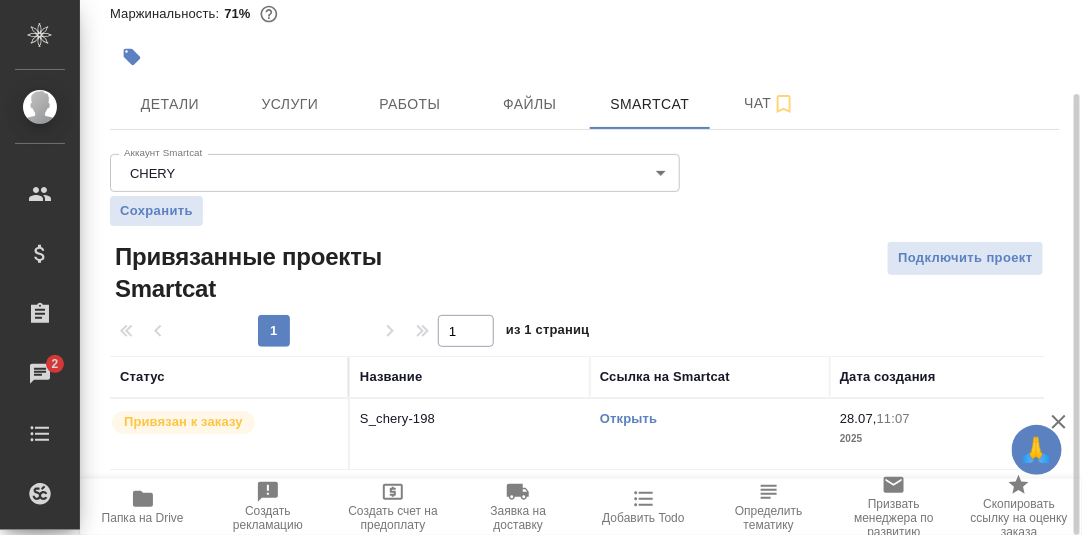 click on "Открыть" at bounding box center (628, 418) 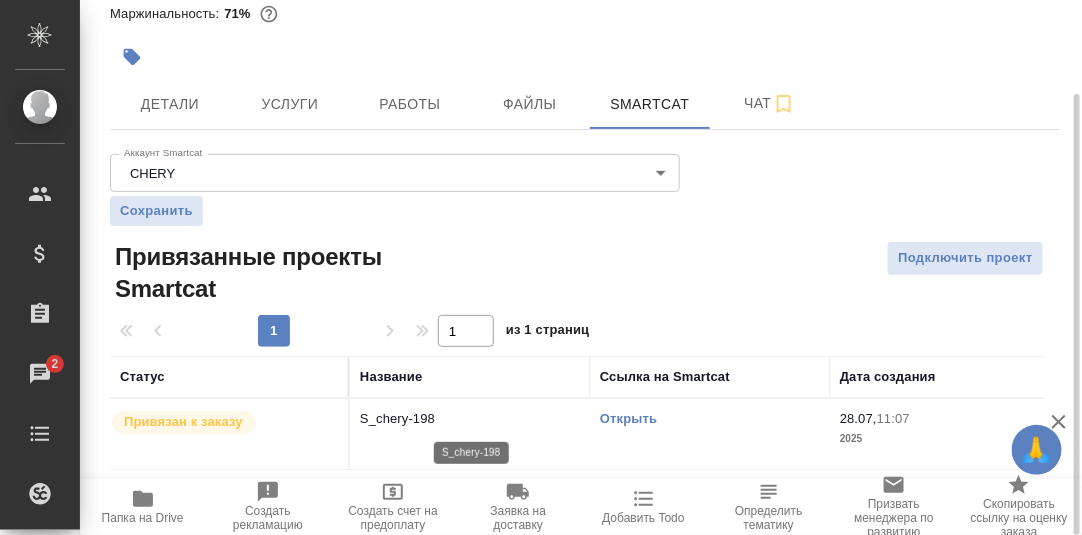 click on "S_chery-198" at bounding box center [470, 419] 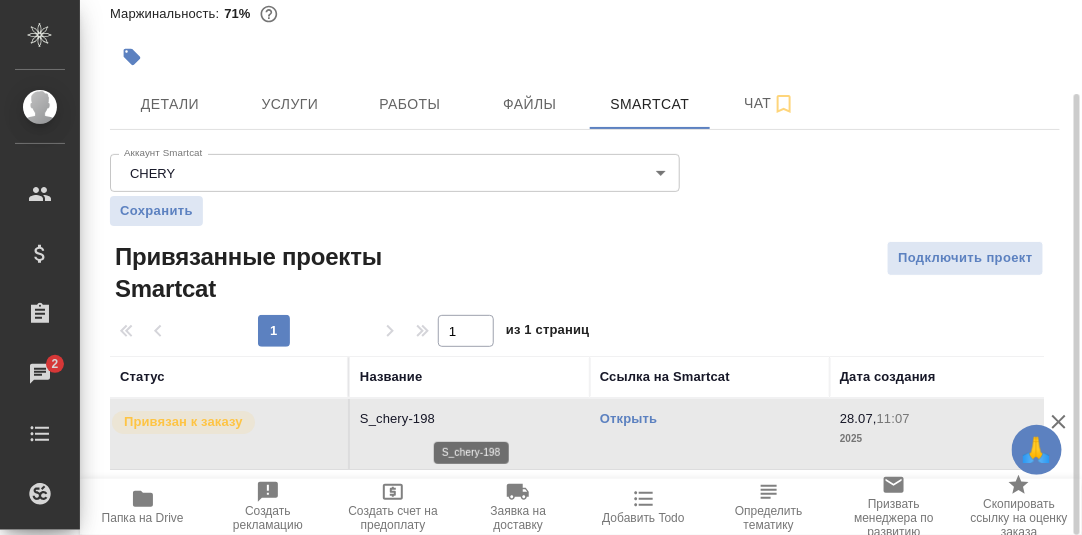 click on "S_chery-198" at bounding box center [470, 419] 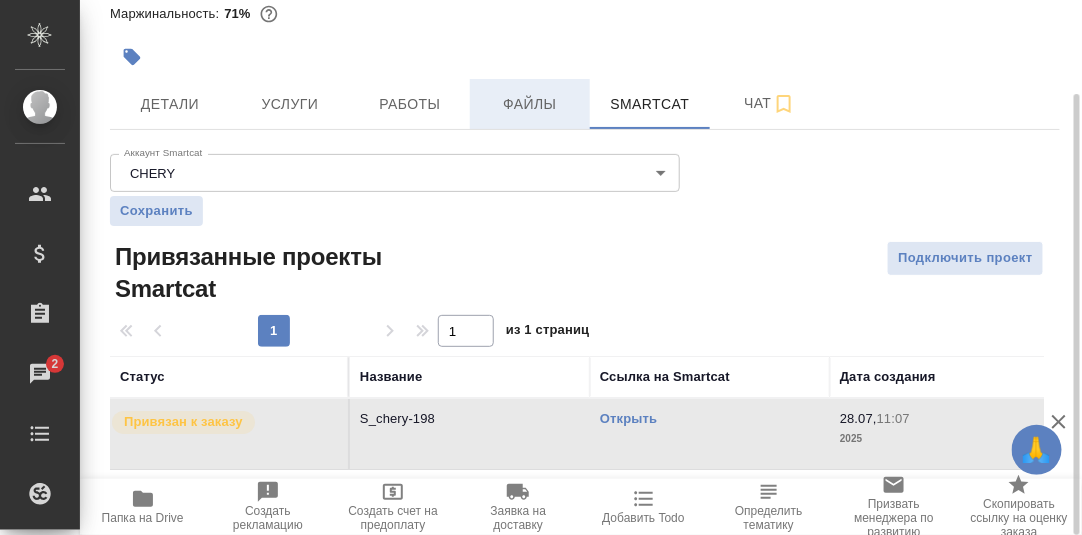 scroll, scrollTop: 0, scrollLeft: 0, axis: both 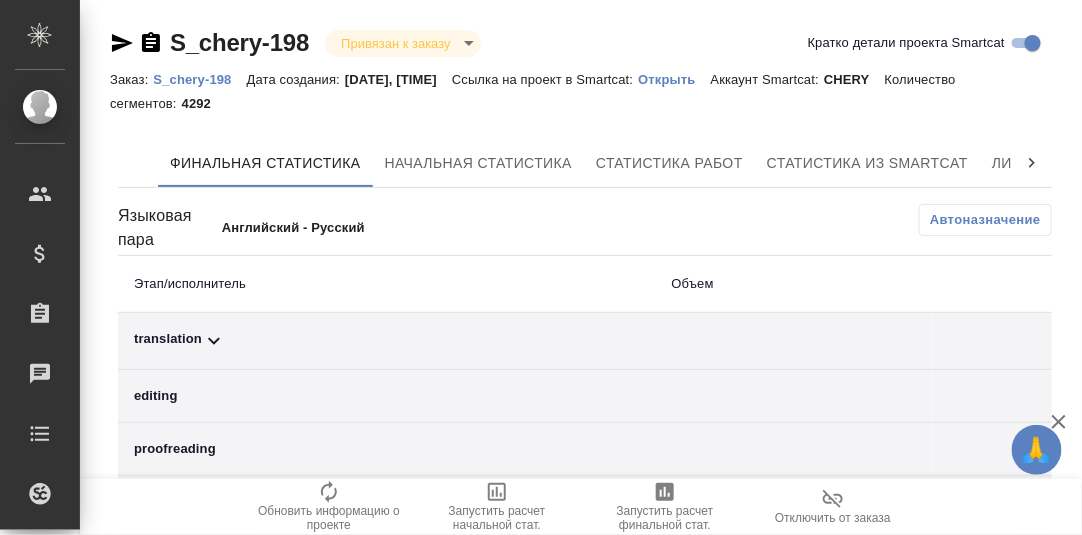 click 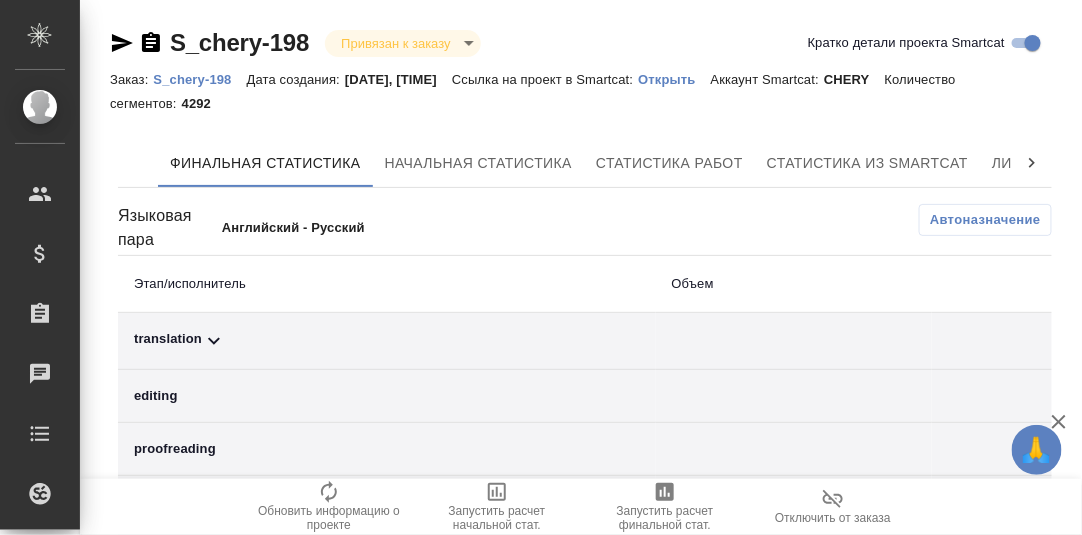 scroll, scrollTop: 0, scrollLeft: 583, axis: horizontal 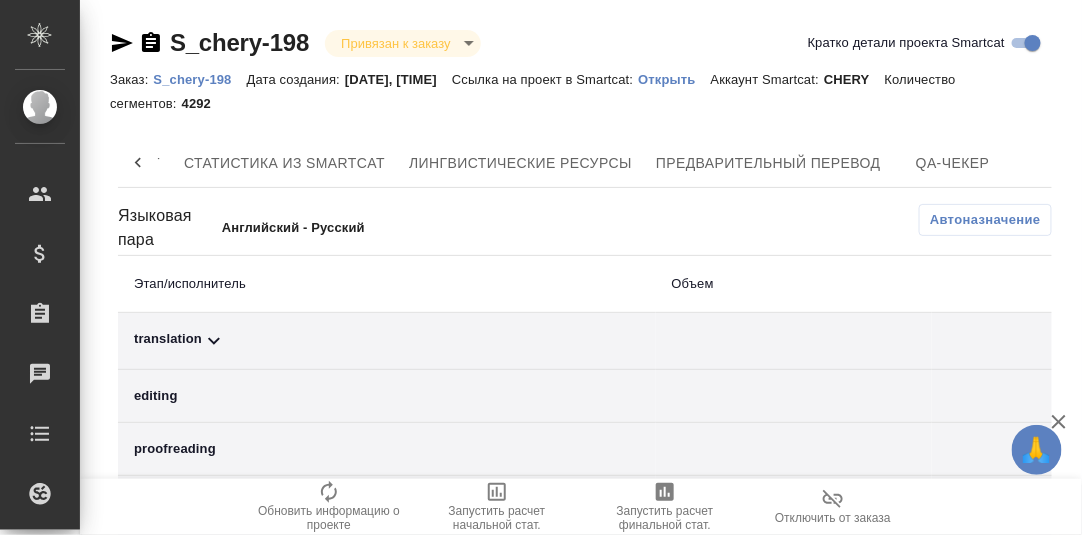 click on "Финальная статистика Начальная статистика Статистика работ Статистика из Smartcat Лингвистические ресурсы Предварительный перевод QA-чекер" at bounding box center (585, 163) 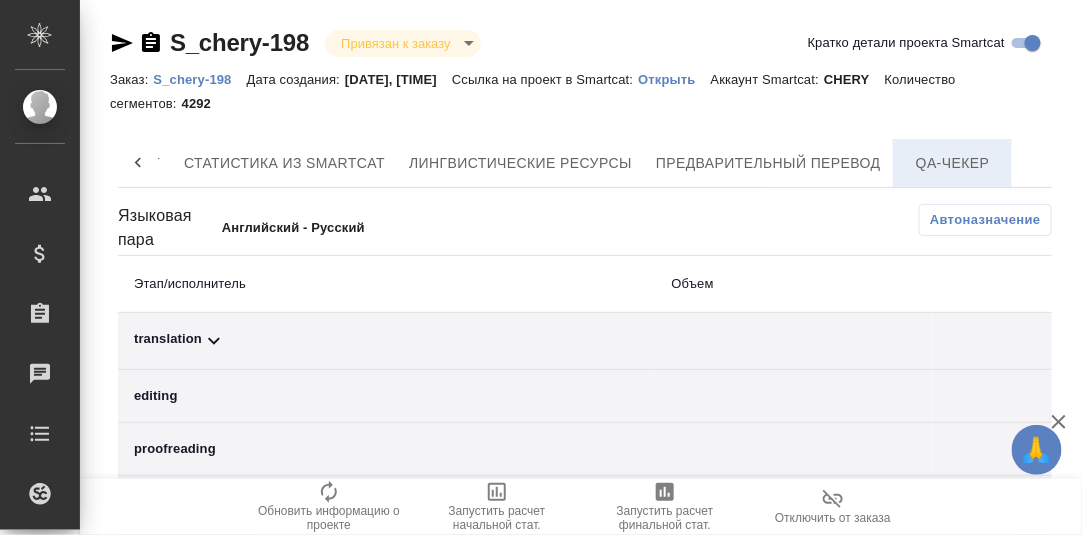 click on "QA-чекер" at bounding box center (953, 163) 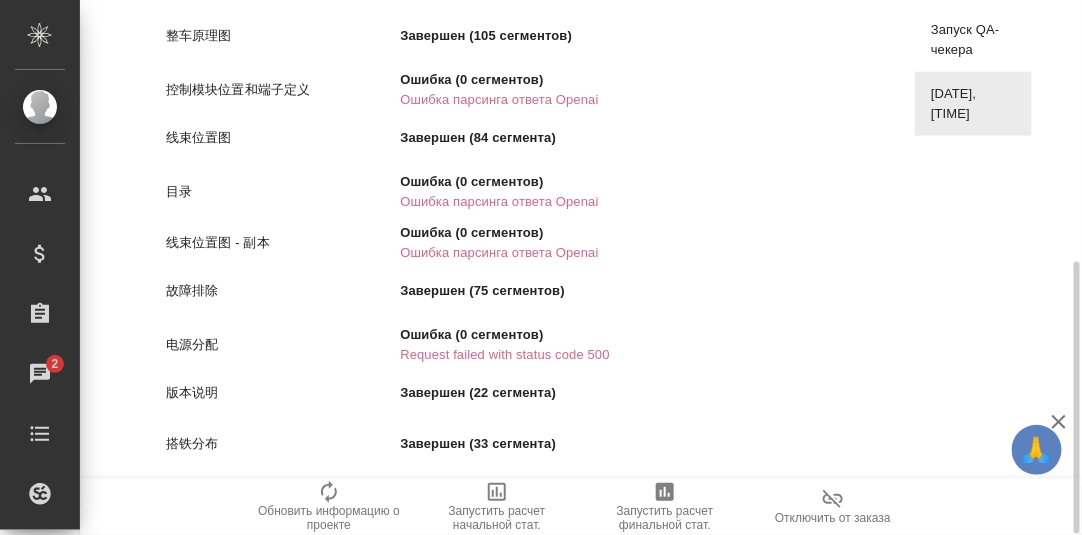 scroll, scrollTop: 114, scrollLeft: 0, axis: vertical 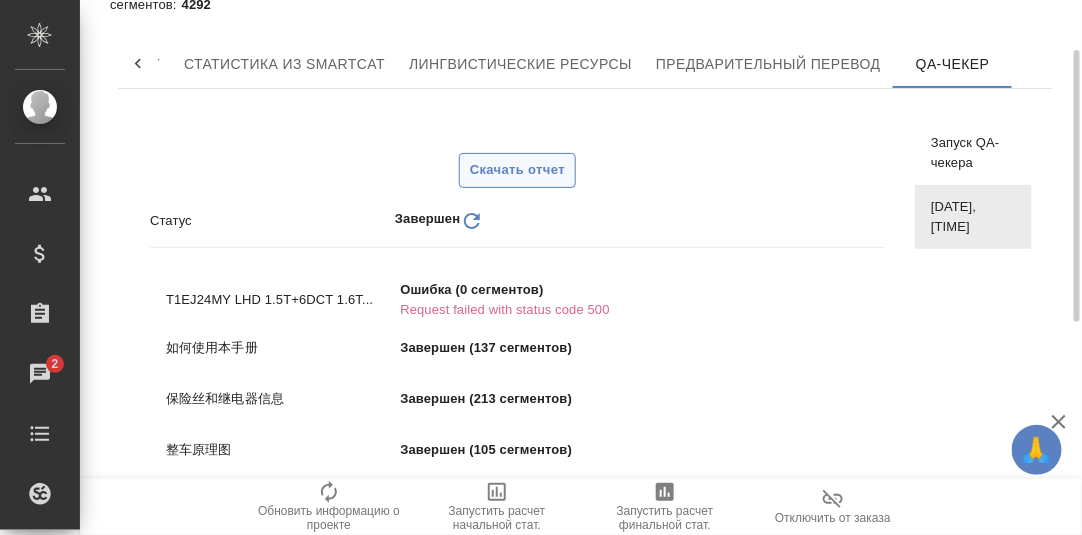 click on "Скачать отчет" at bounding box center [517, 170] 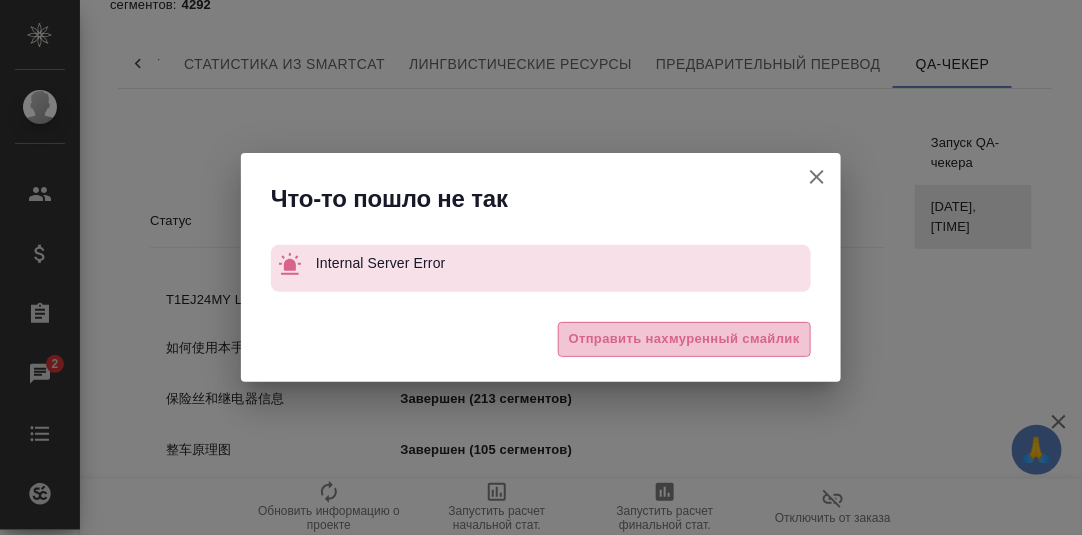 click on "Отправить нахмуренный смайлик" at bounding box center [684, 339] 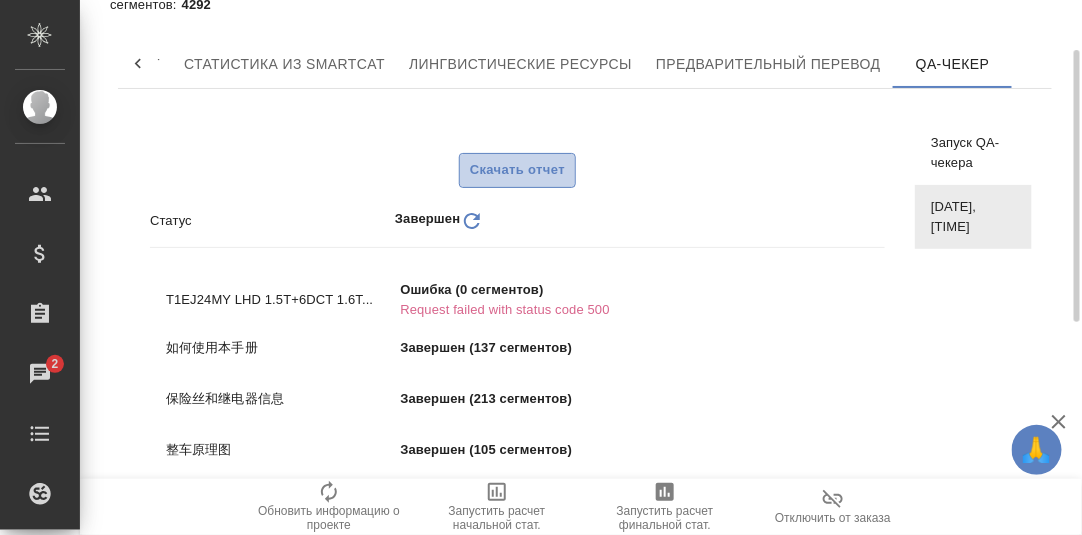 click on "Скачать отчет" at bounding box center (517, 170) 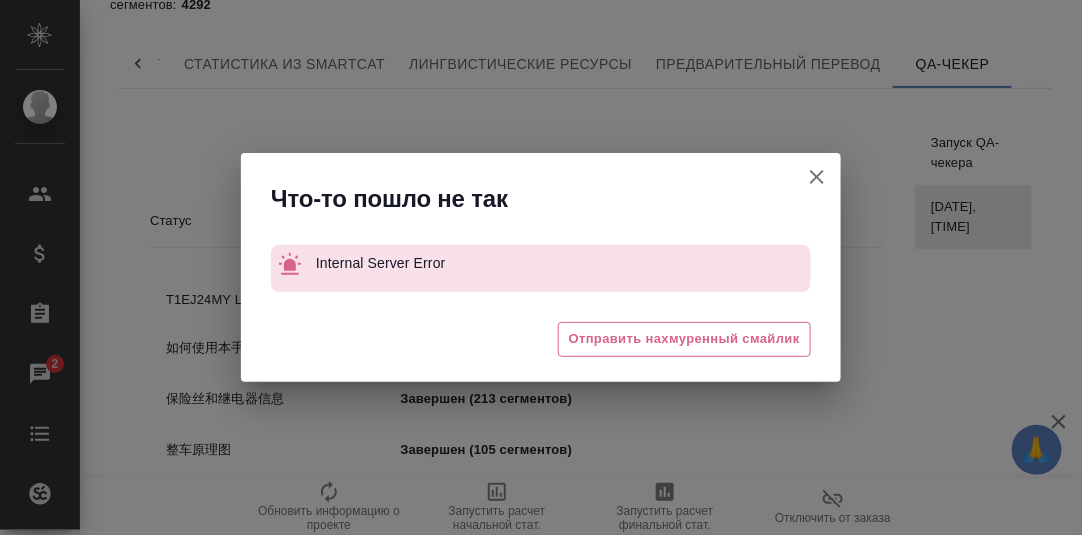 click 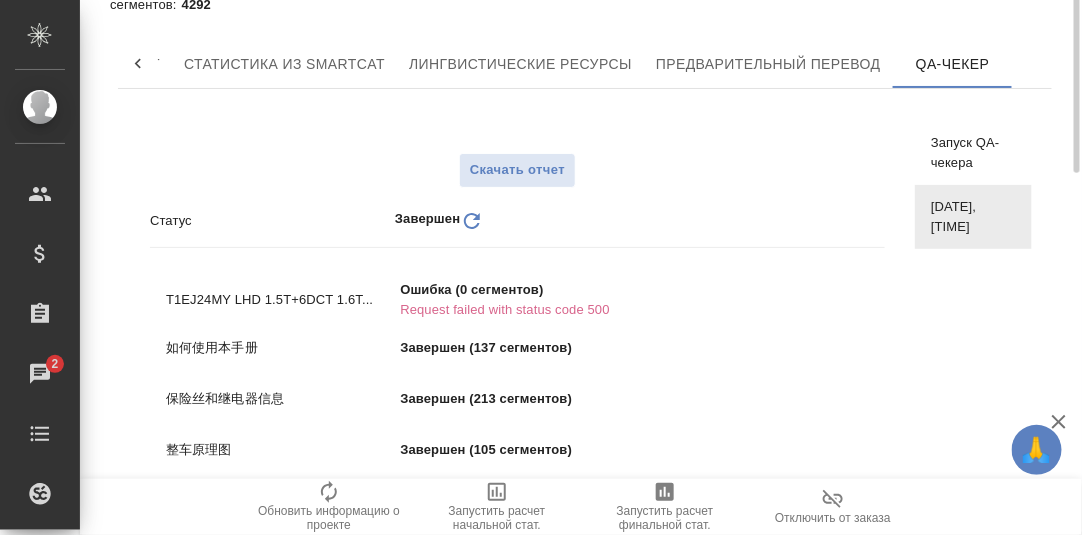 scroll, scrollTop: 0, scrollLeft: 0, axis: both 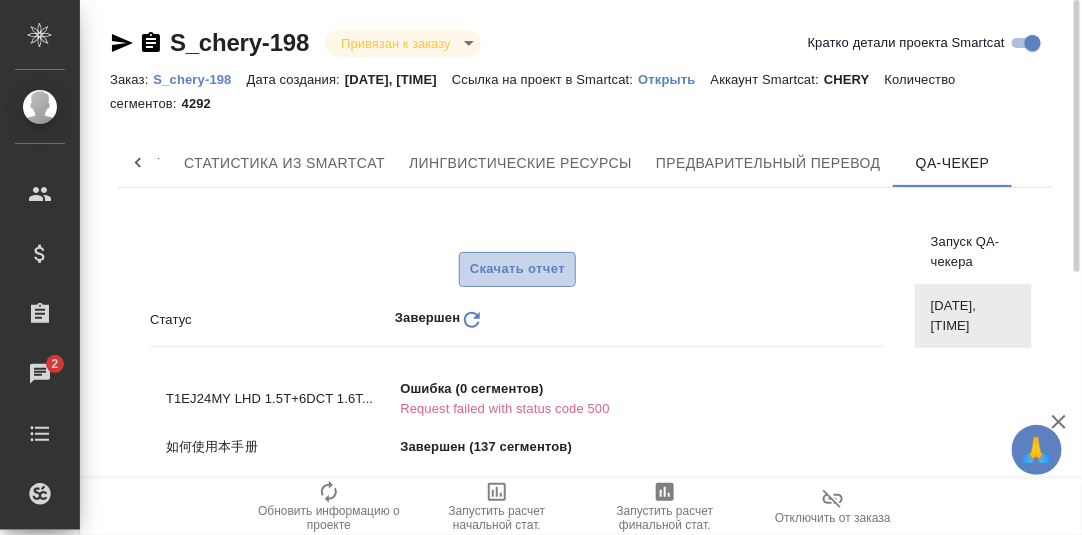 click on "Скачать отчет" at bounding box center [517, 269] 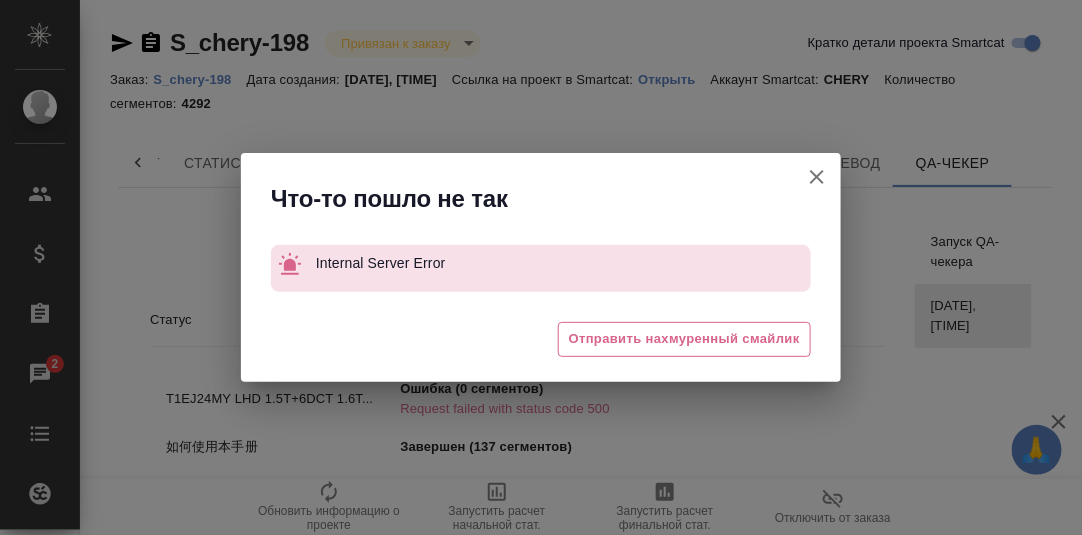 click 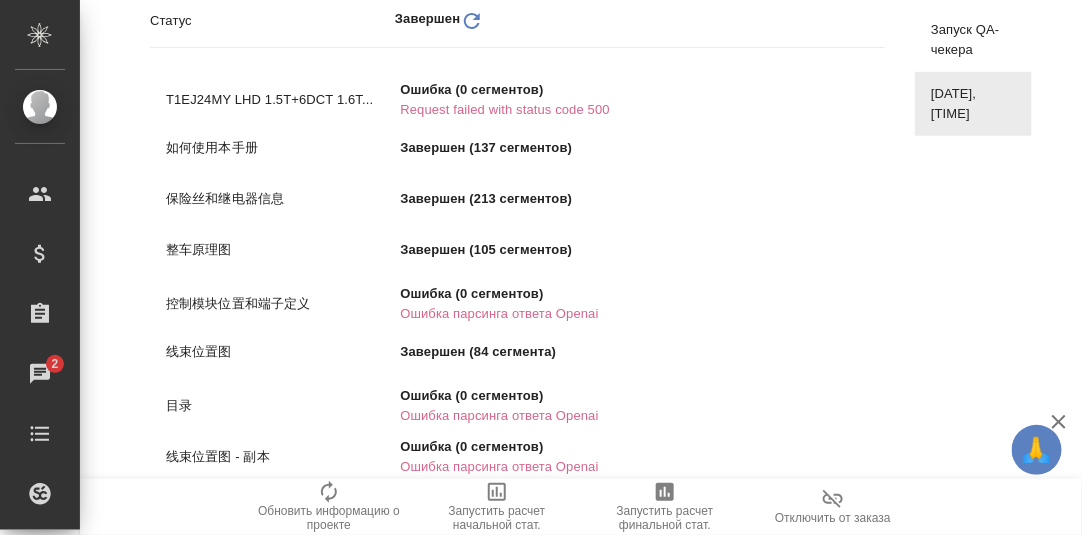 scroll, scrollTop: 0, scrollLeft: 0, axis: both 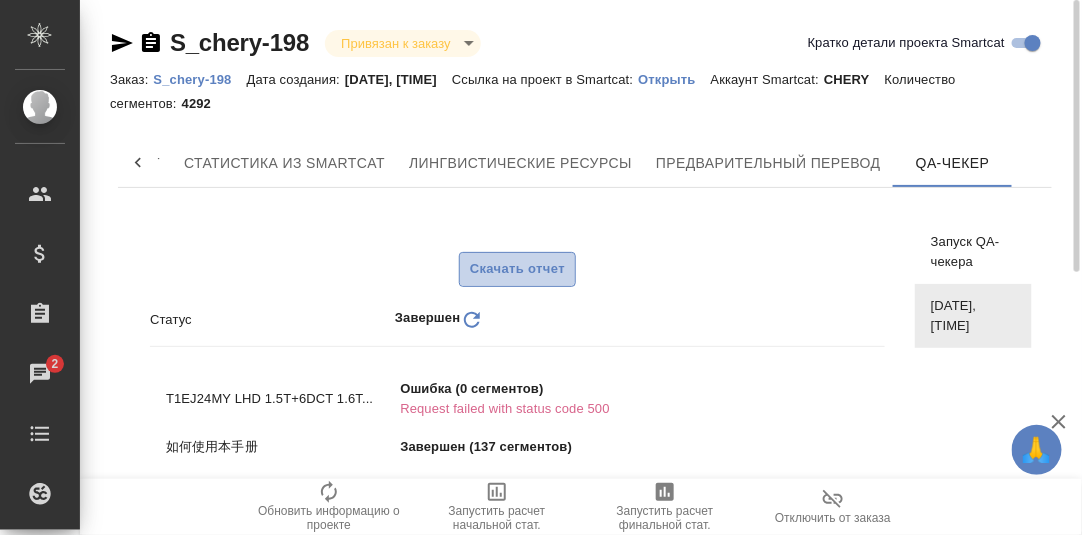 click on "Скачать отчет" at bounding box center (517, 269) 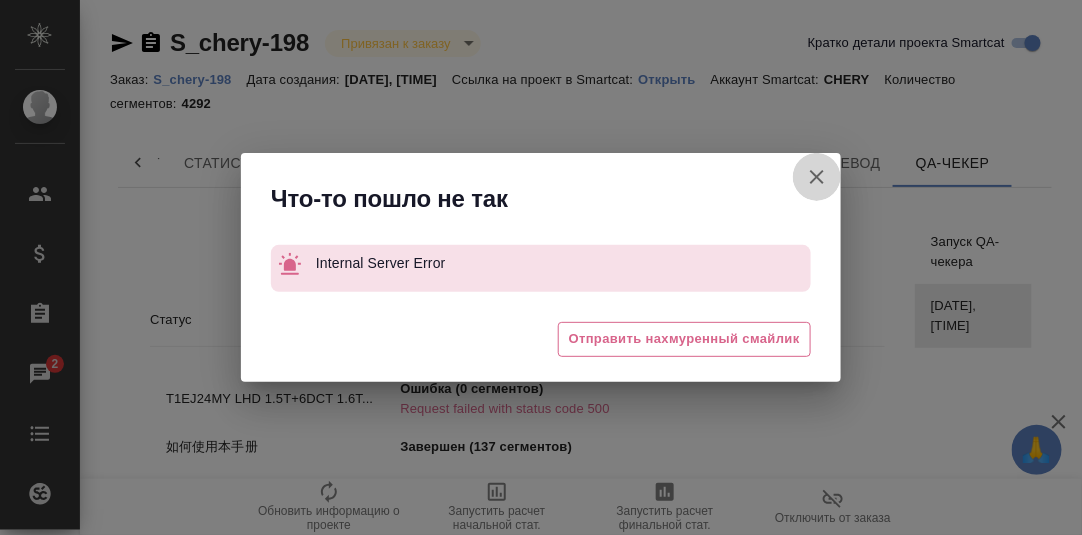 click 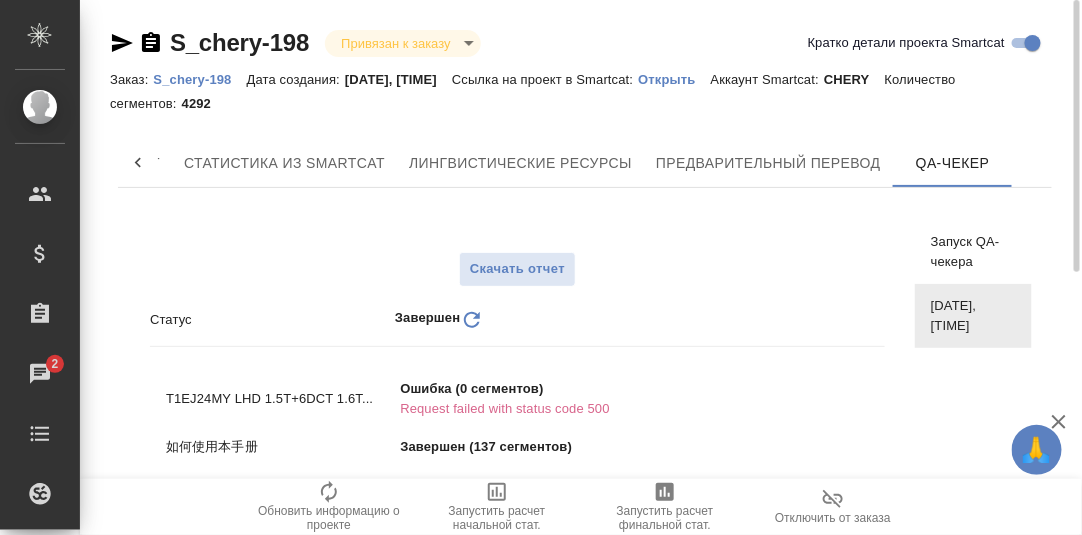 scroll, scrollTop: 99, scrollLeft: 0, axis: vertical 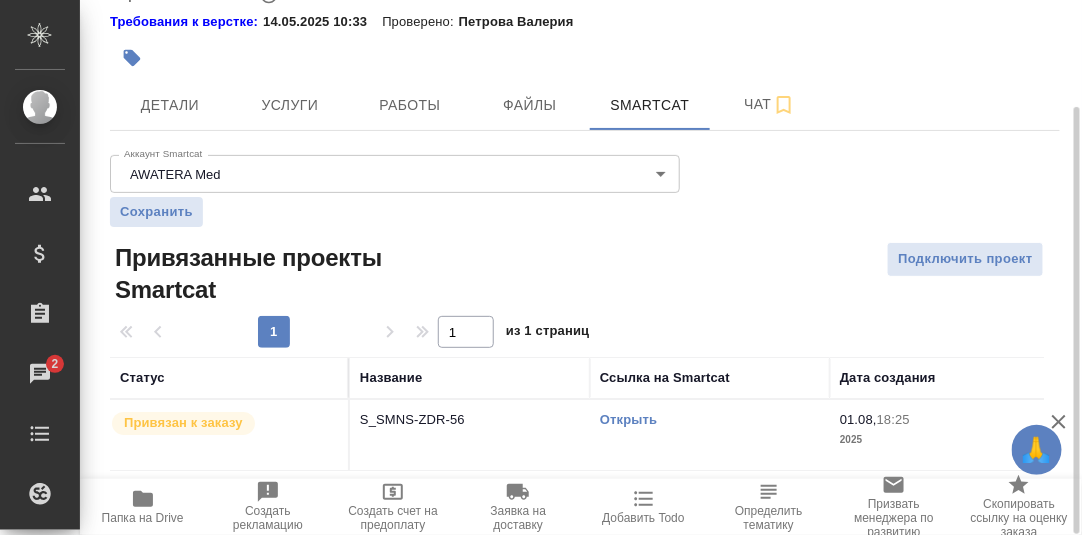 click on "Открыть" at bounding box center [628, 419] 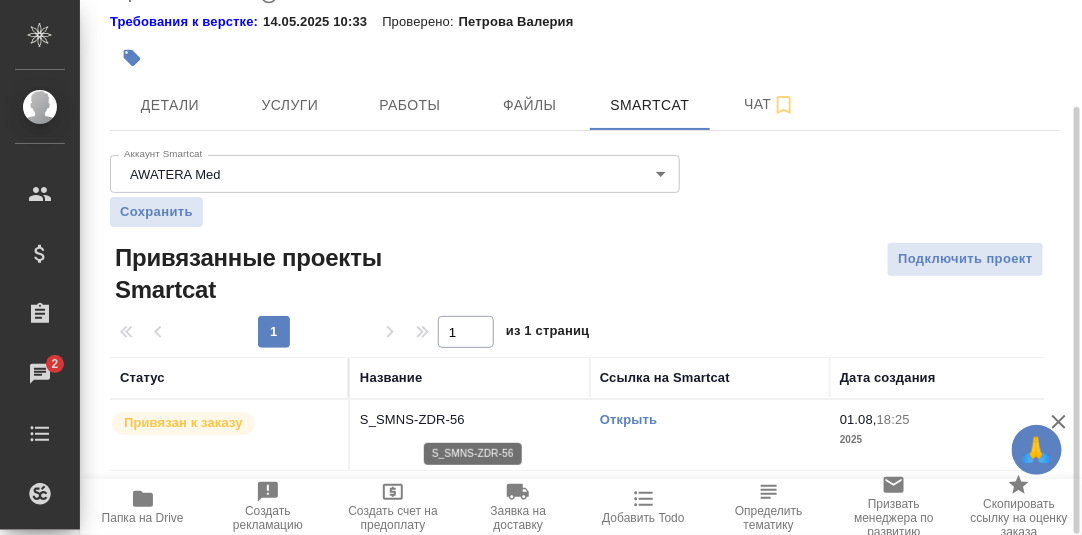 click on "S_SMNS-ZDR-56" at bounding box center [470, 420] 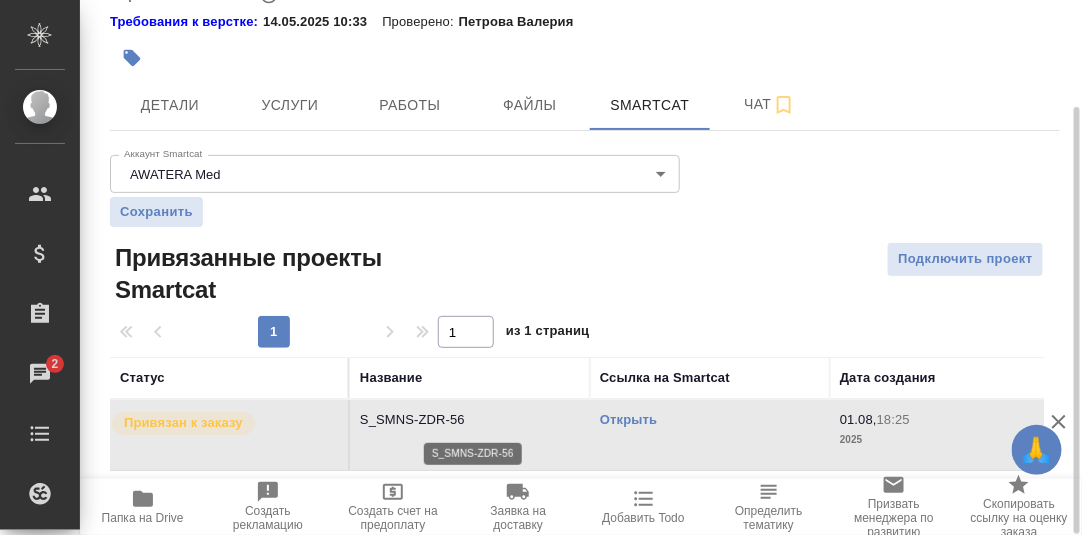 click on "S_SMNS-ZDR-56" at bounding box center (470, 420) 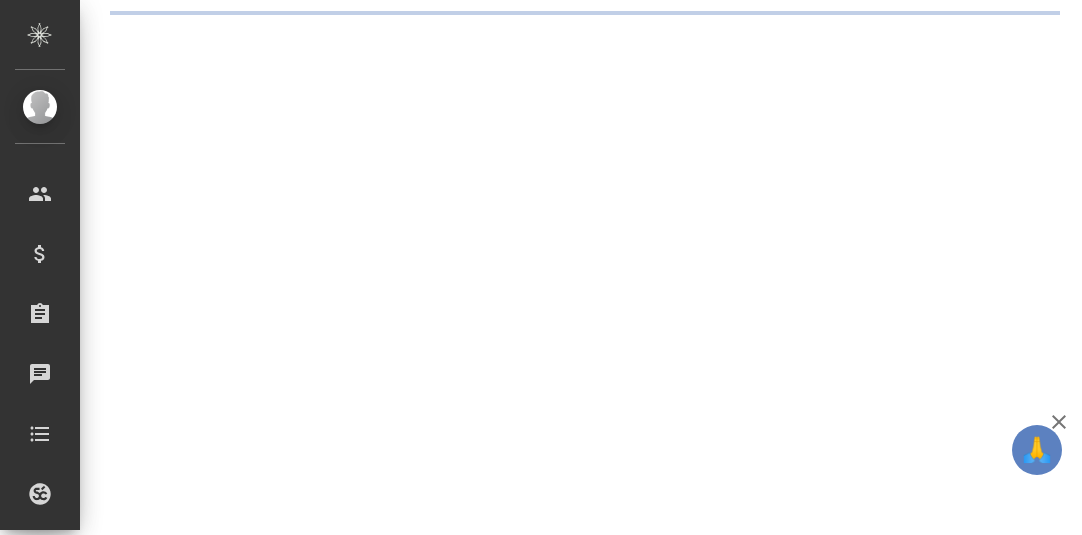 scroll, scrollTop: 0, scrollLeft: 0, axis: both 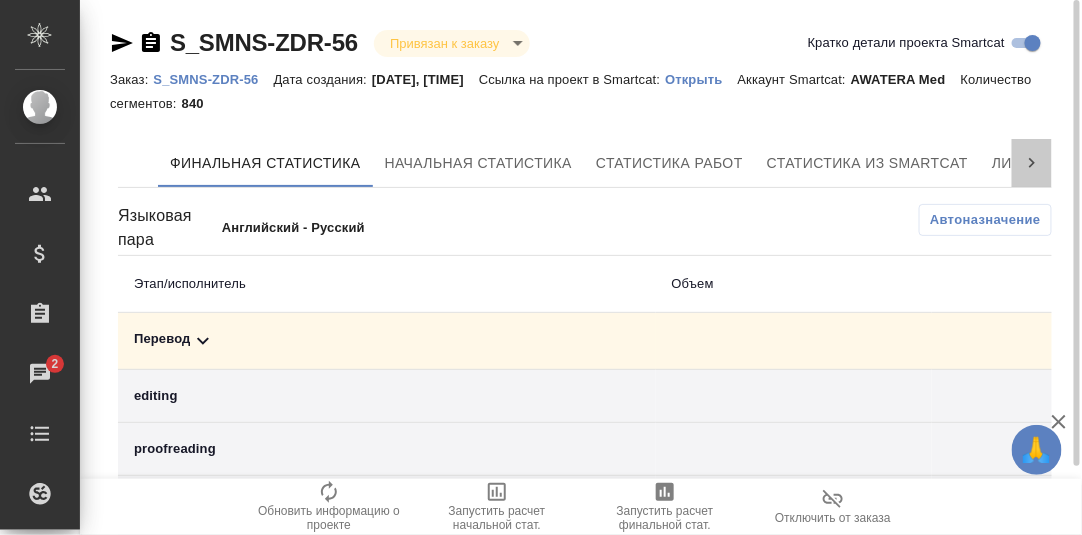 click 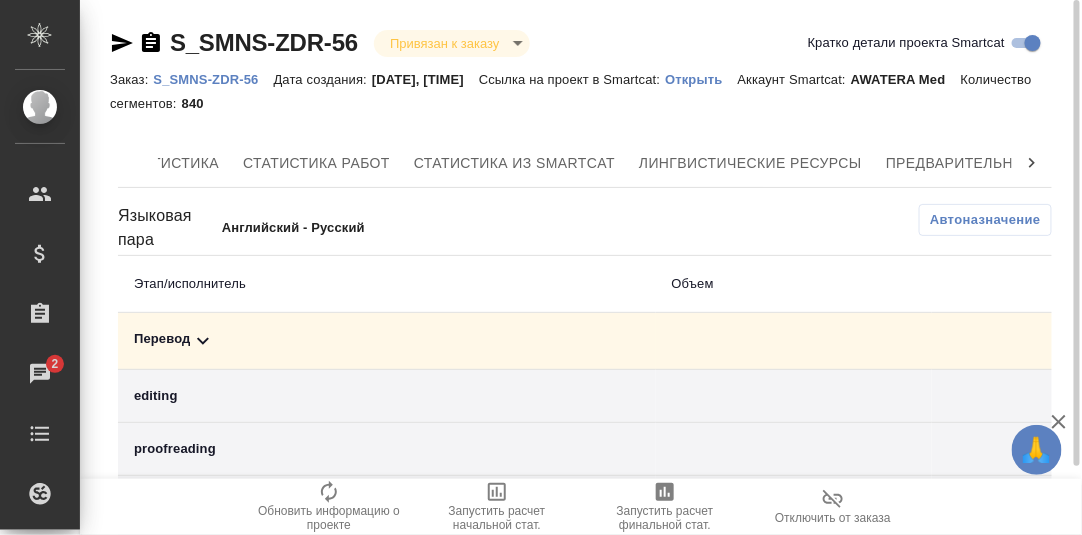 scroll, scrollTop: 0, scrollLeft: 583, axis: horizontal 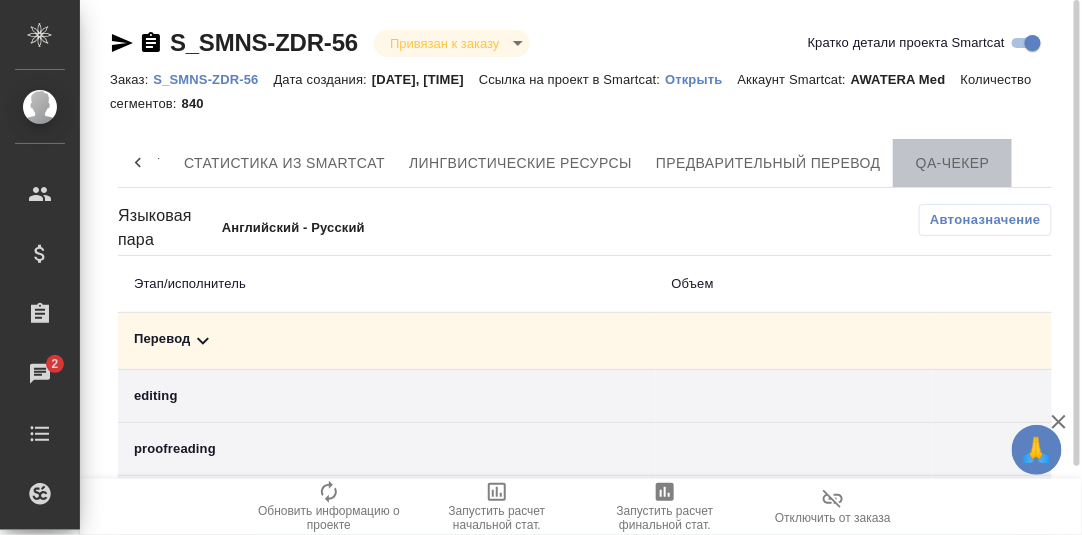 click on "QA-чекер" at bounding box center [953, 163] 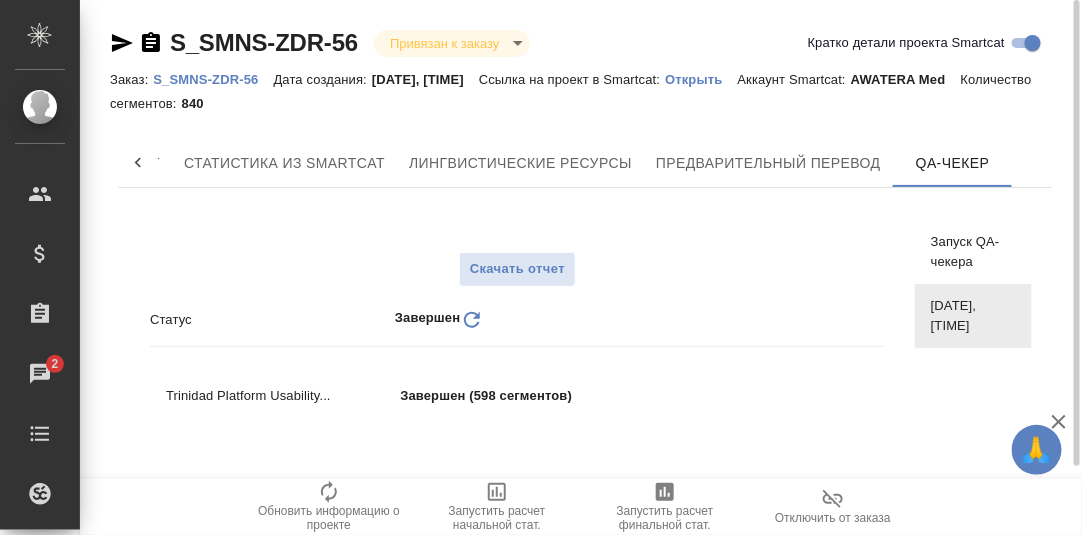 scroll, scrollTop: 47, scrollLeft: 0, axis: vertical 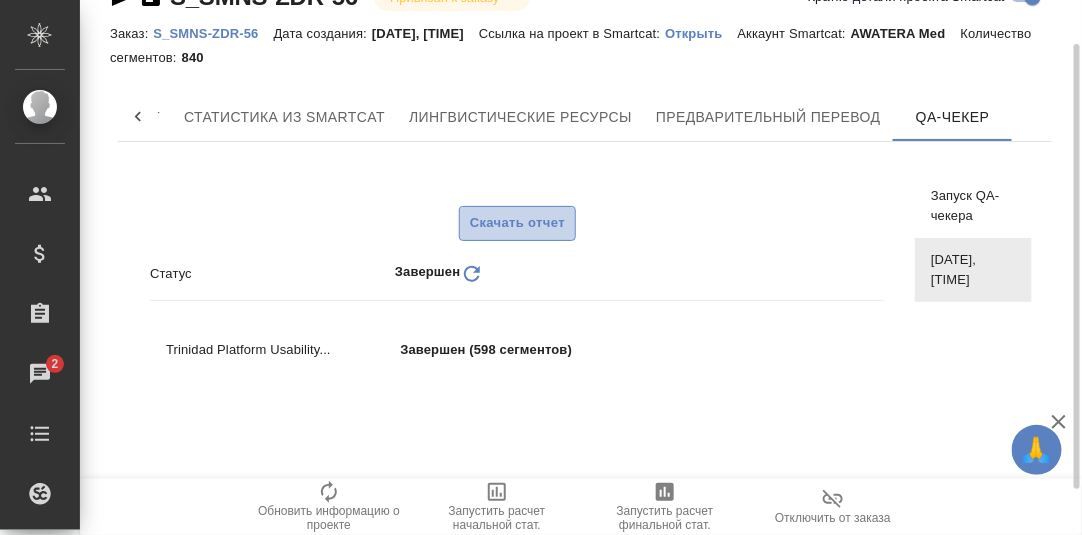 click on "Скачать отчет" at bounding box center [517, 223] 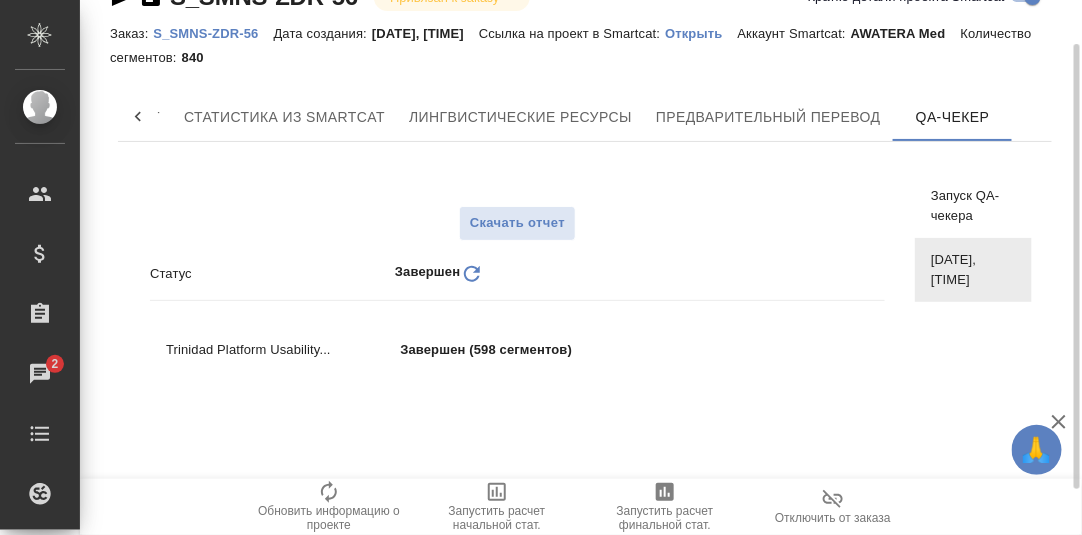 scroll, scrollTop: 0, scrollLeft: 0, axis: both 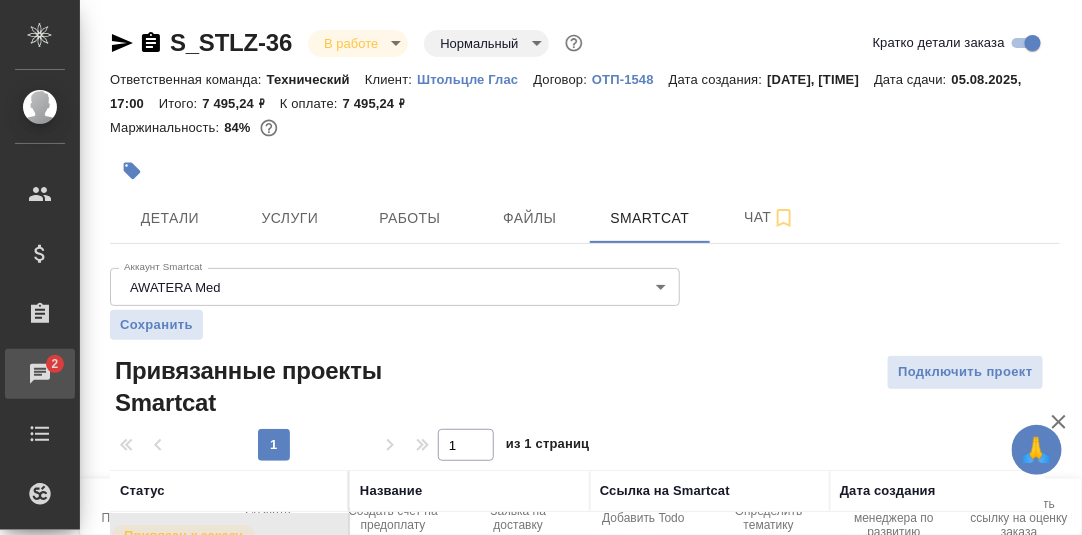 drag, startPoint x: 44, startPoint y: 368, endPoint x: 77, endPoint y: 366, distance: 33.06055 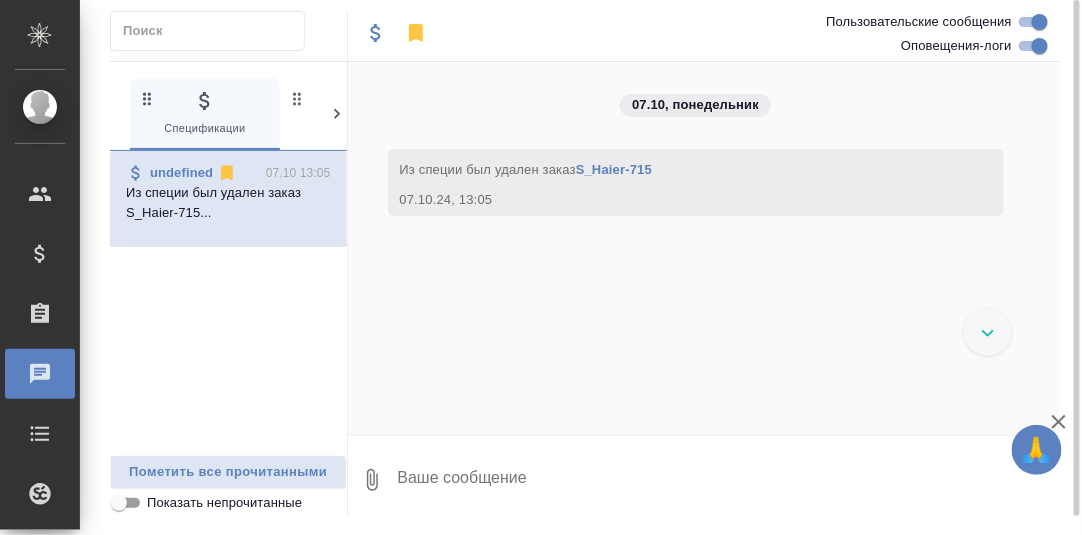 click 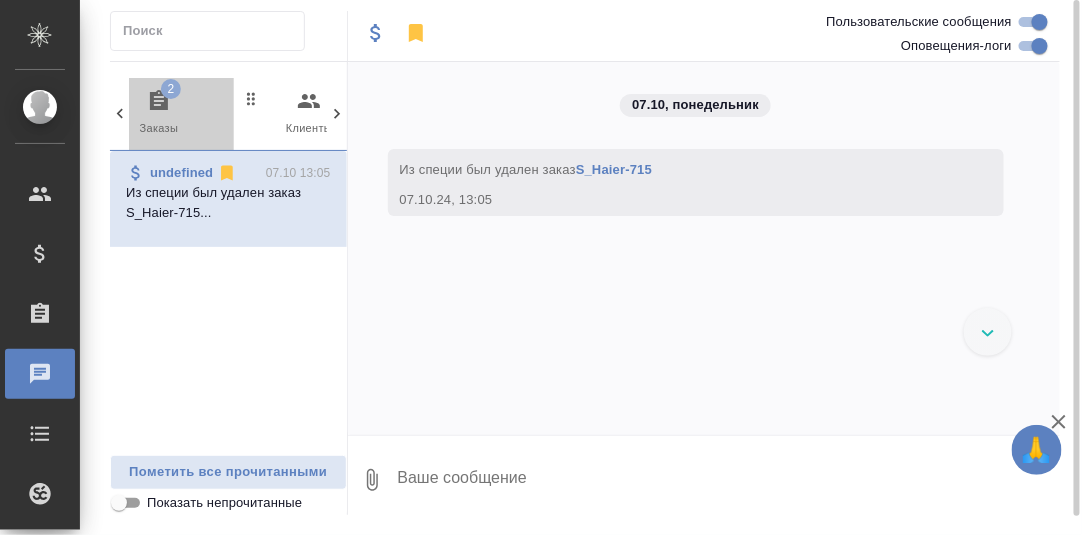 click 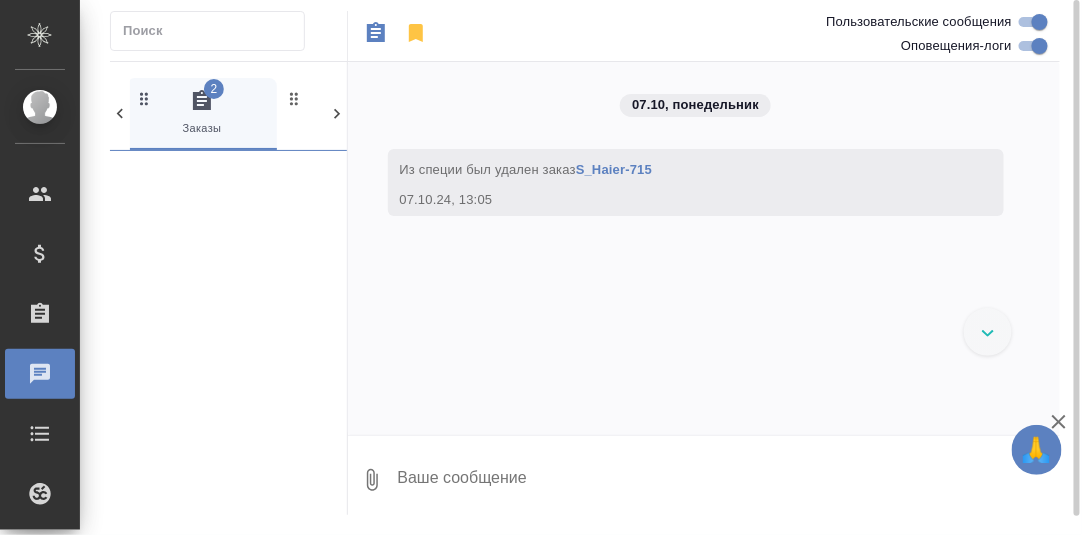 scroll, scrollTop: 0, scrollLeft: 149, axis: horizontal 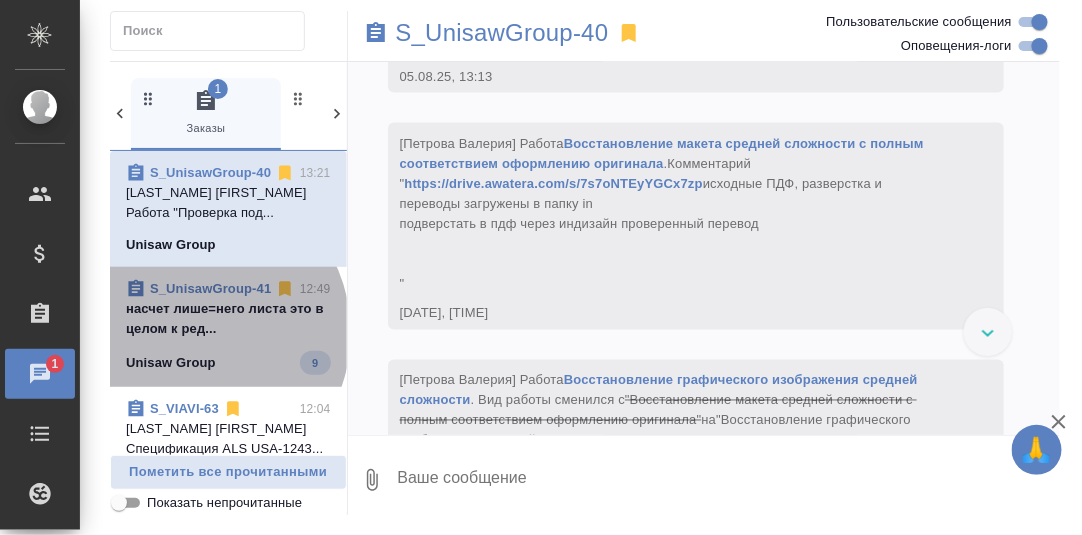 click on "насчет лише=него листа это в целом к ред..." at bounding box center [228, 319] 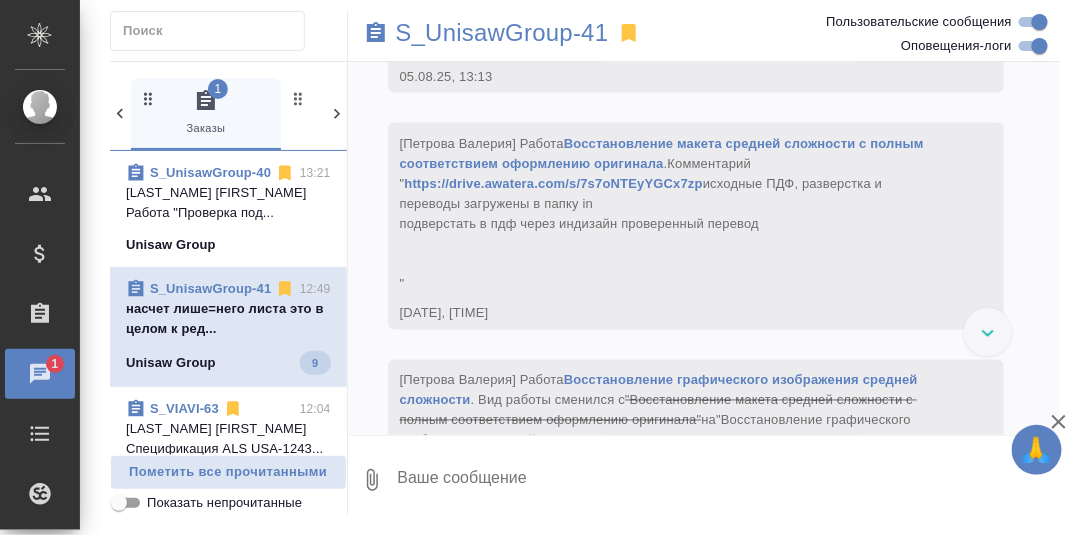 scroll, scrollTop: 9833, scrollLeft: 0, axis: vertical 